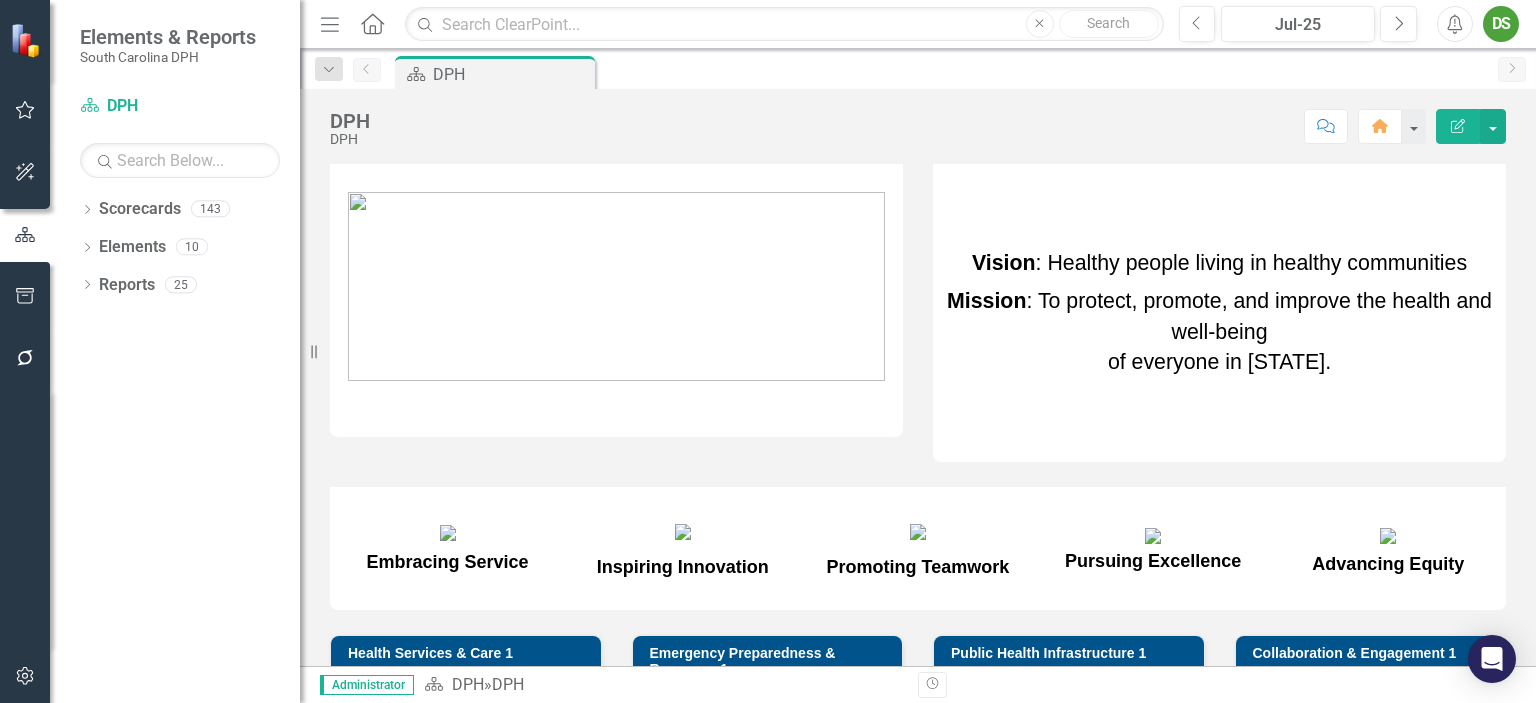 scroll, scrollTop: 0, scrollLeft: 0, axis: both 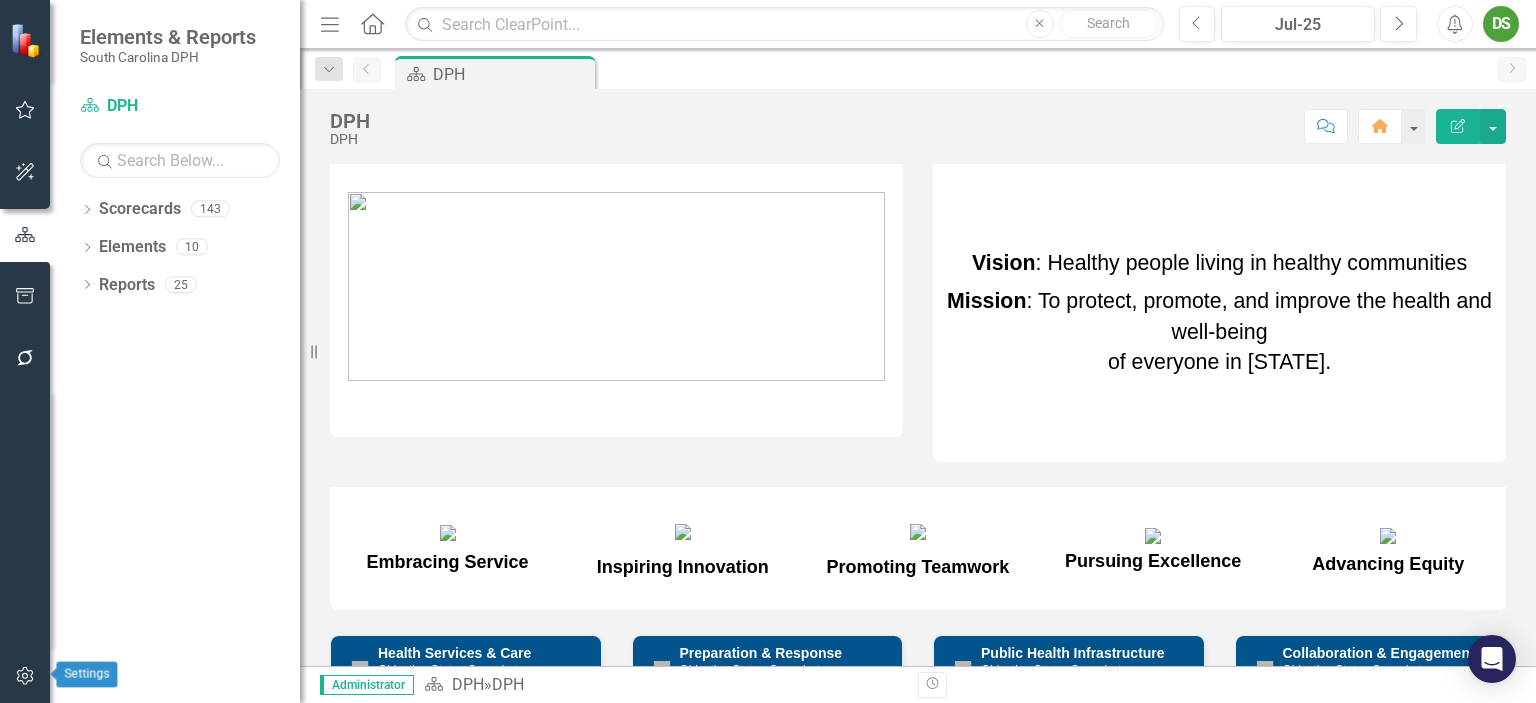 drag, startPoint x: 21, startPoint y: 683, endPoint x: 40, endPoint y: 641, distance: 46.09772 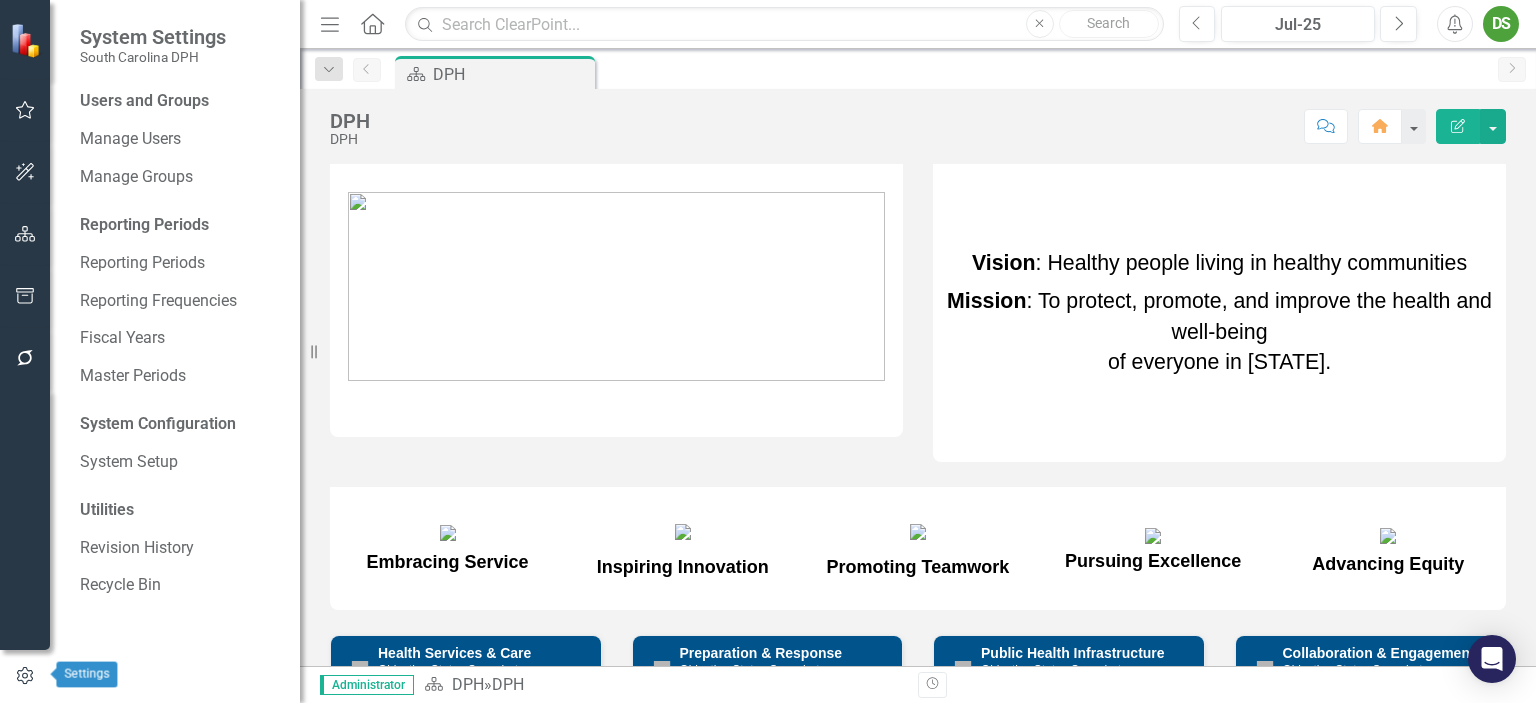 click 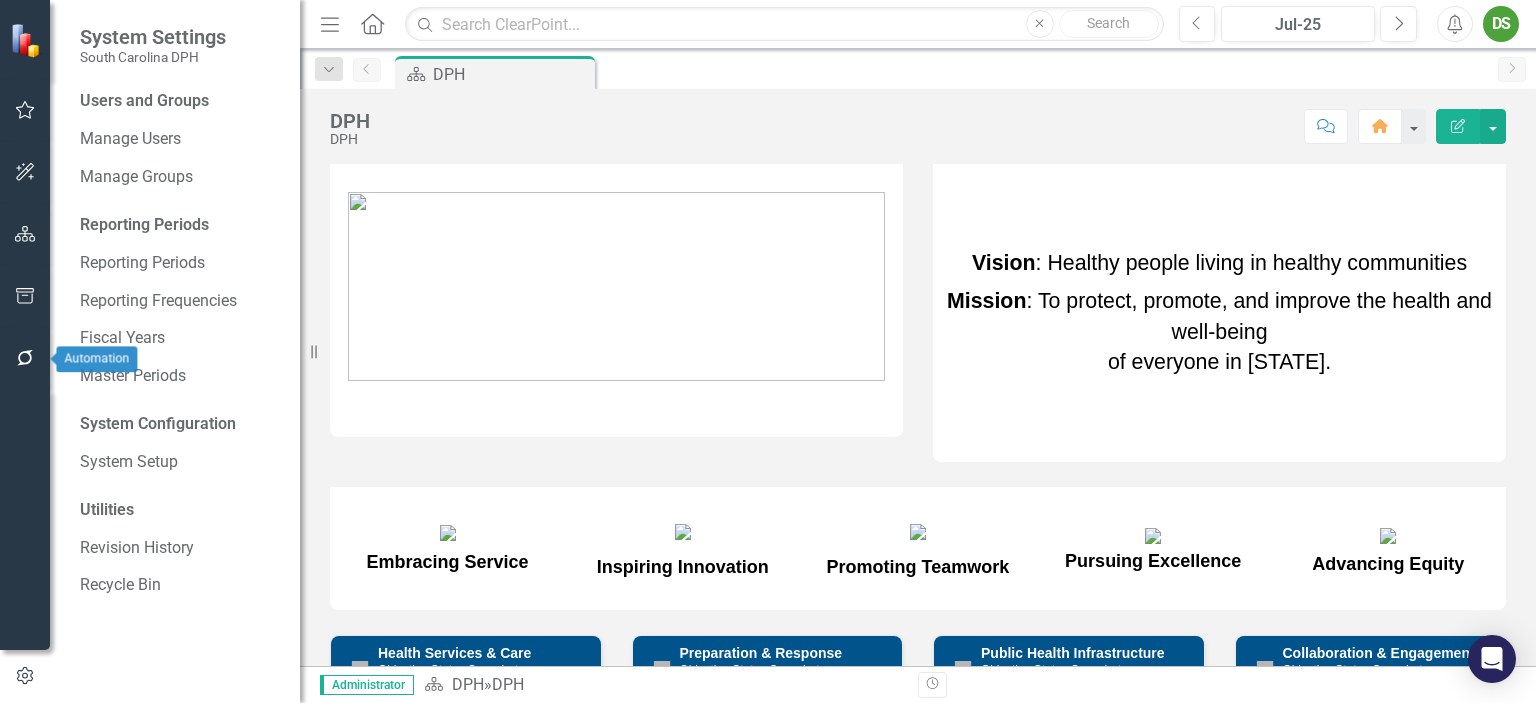 click 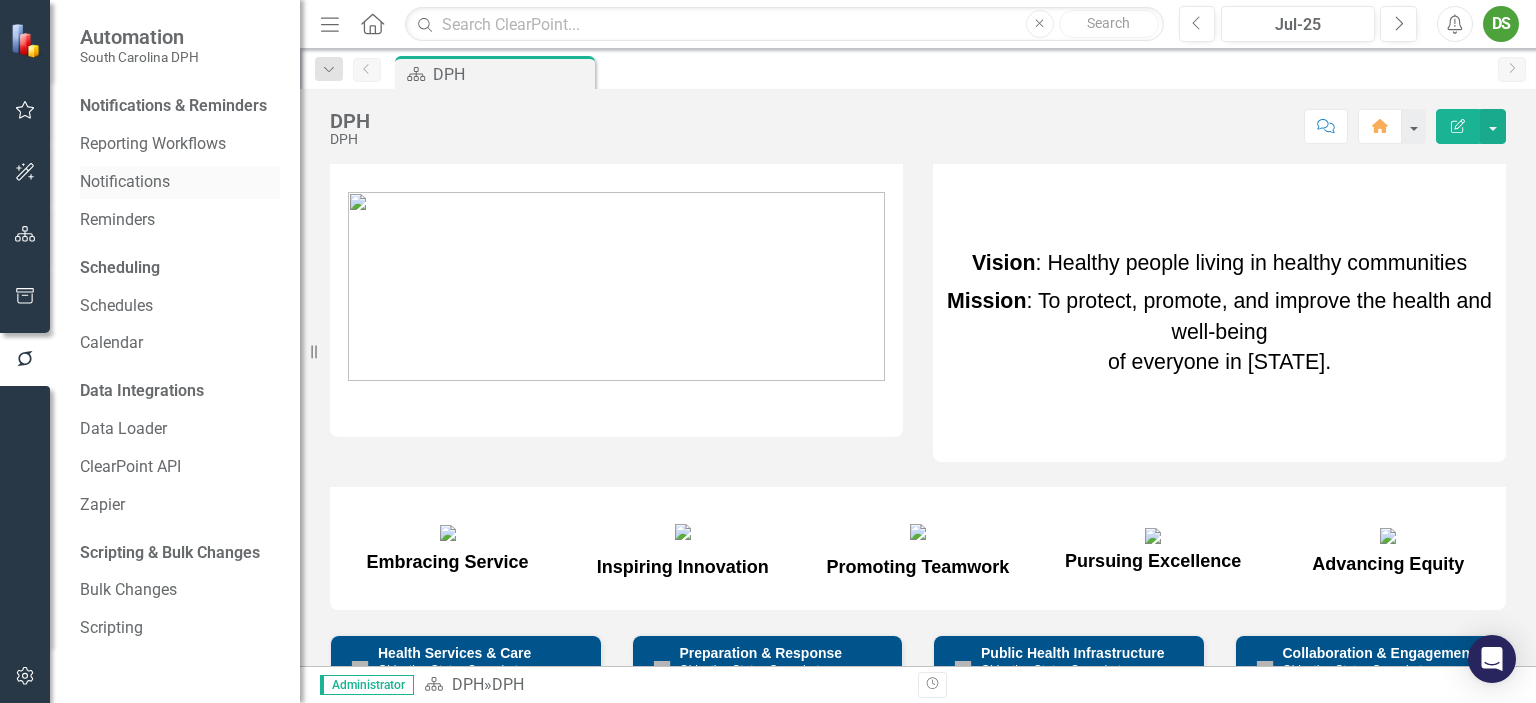 click on "Notifications" at bounding box center (180, 182) 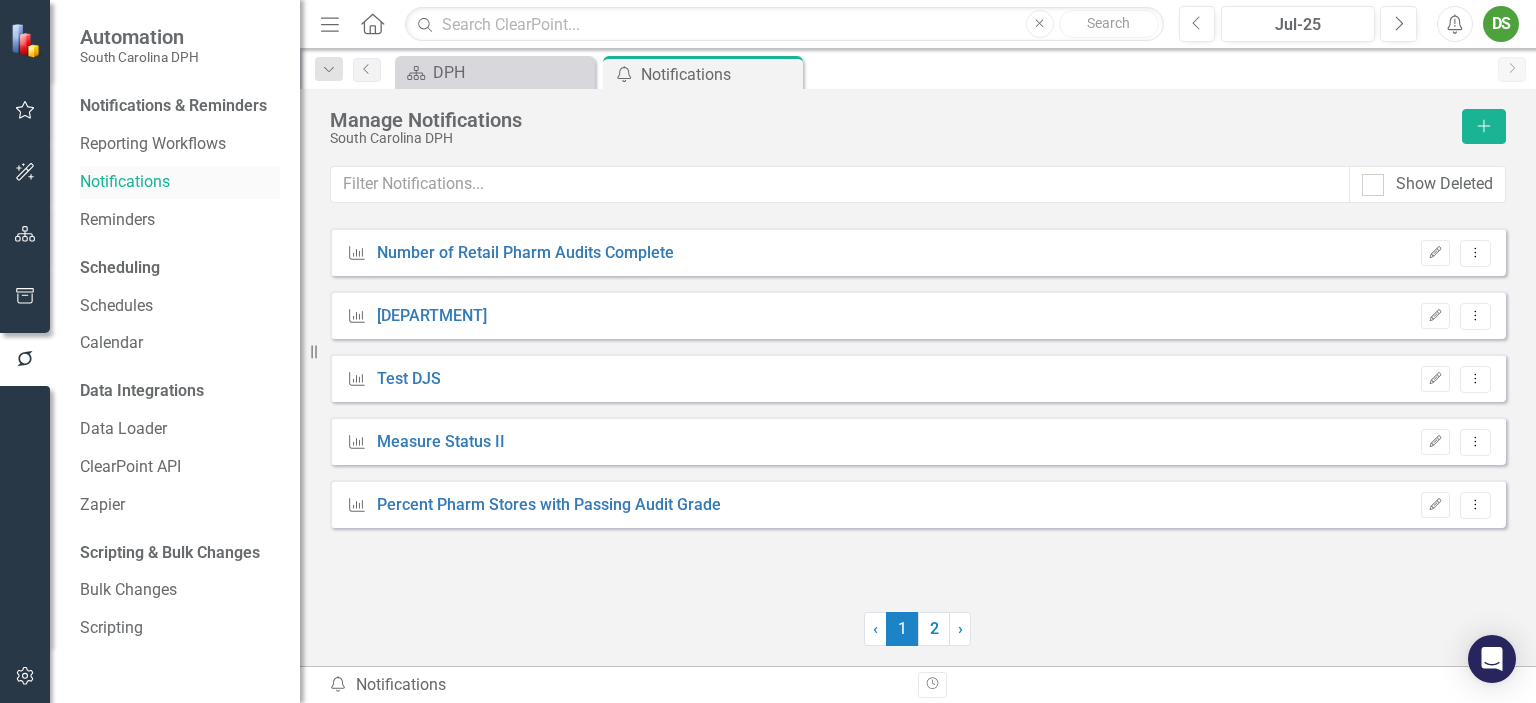 click on "Notifications" at bounding box center (180, 182) 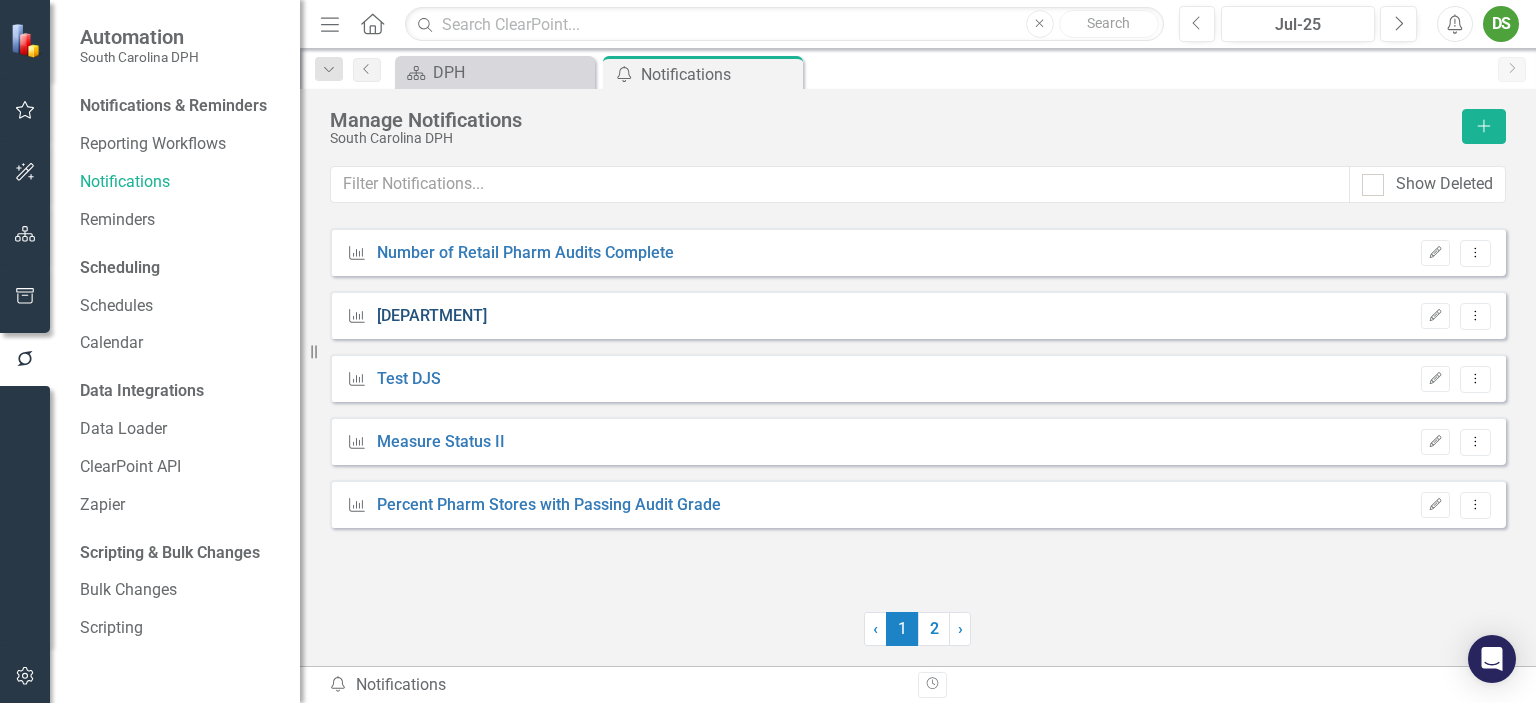 click on "[DEPARTMENT]" at bounding box center [432, 316] 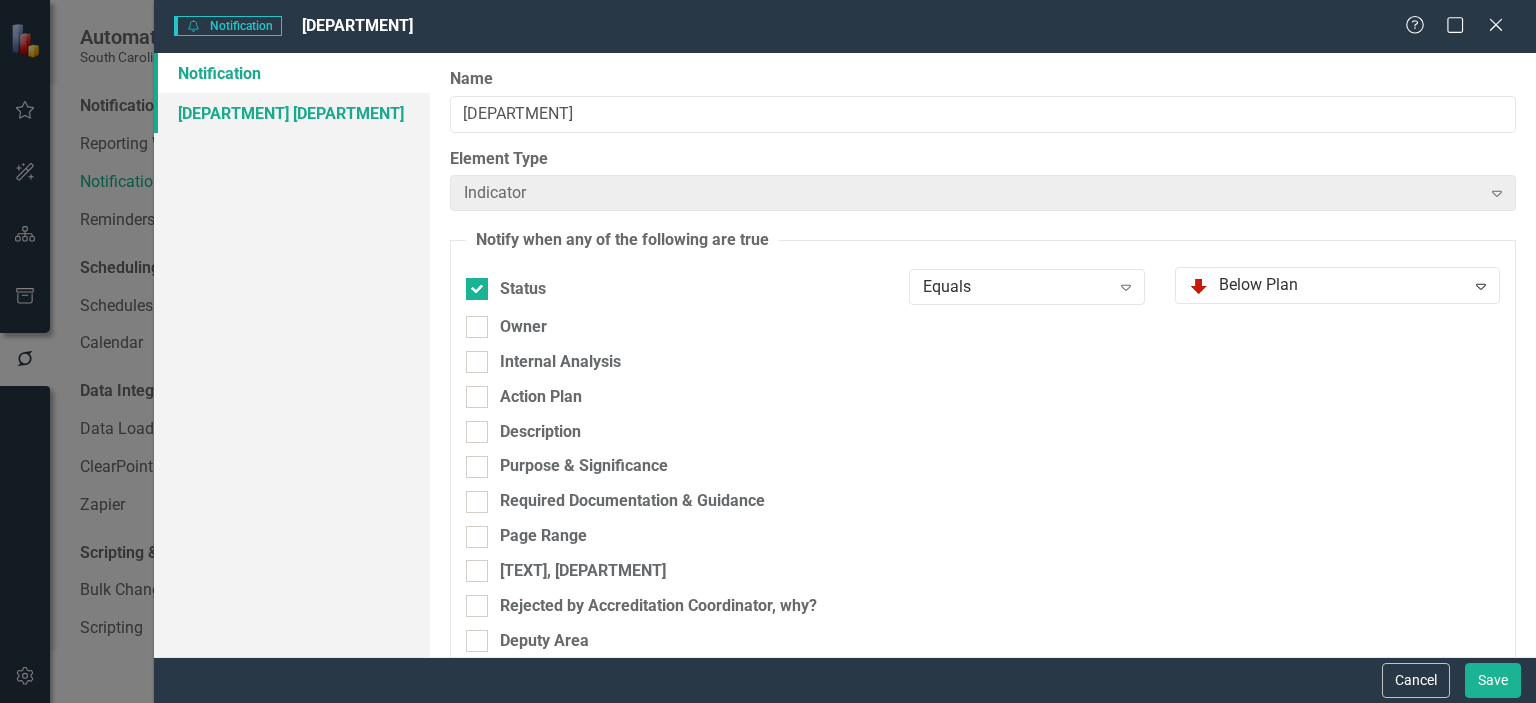 click on "[DEPARTMENT] [DEPARTMENT]" at bounding box center (292, 113) 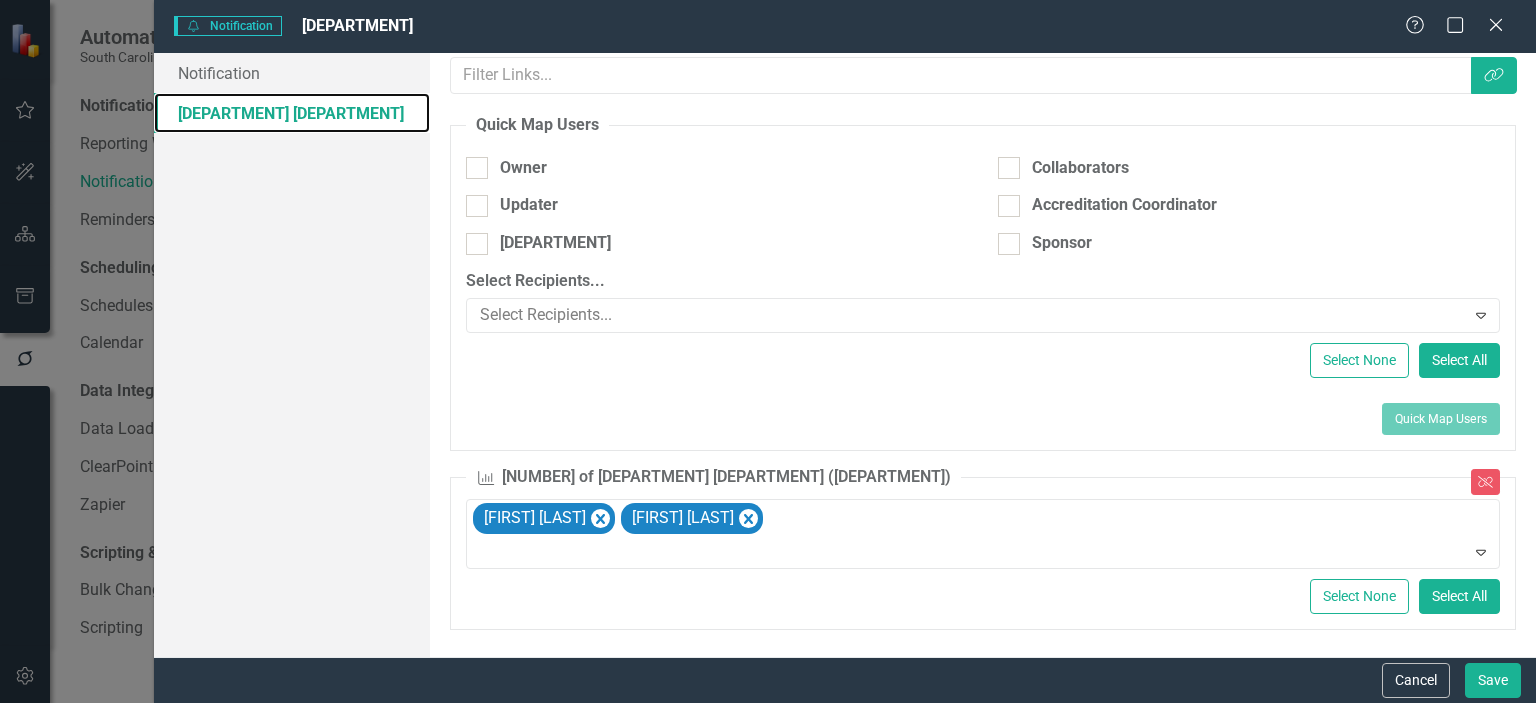 scroll, scrollTop: 0, scrollLeft: 0, axis: both 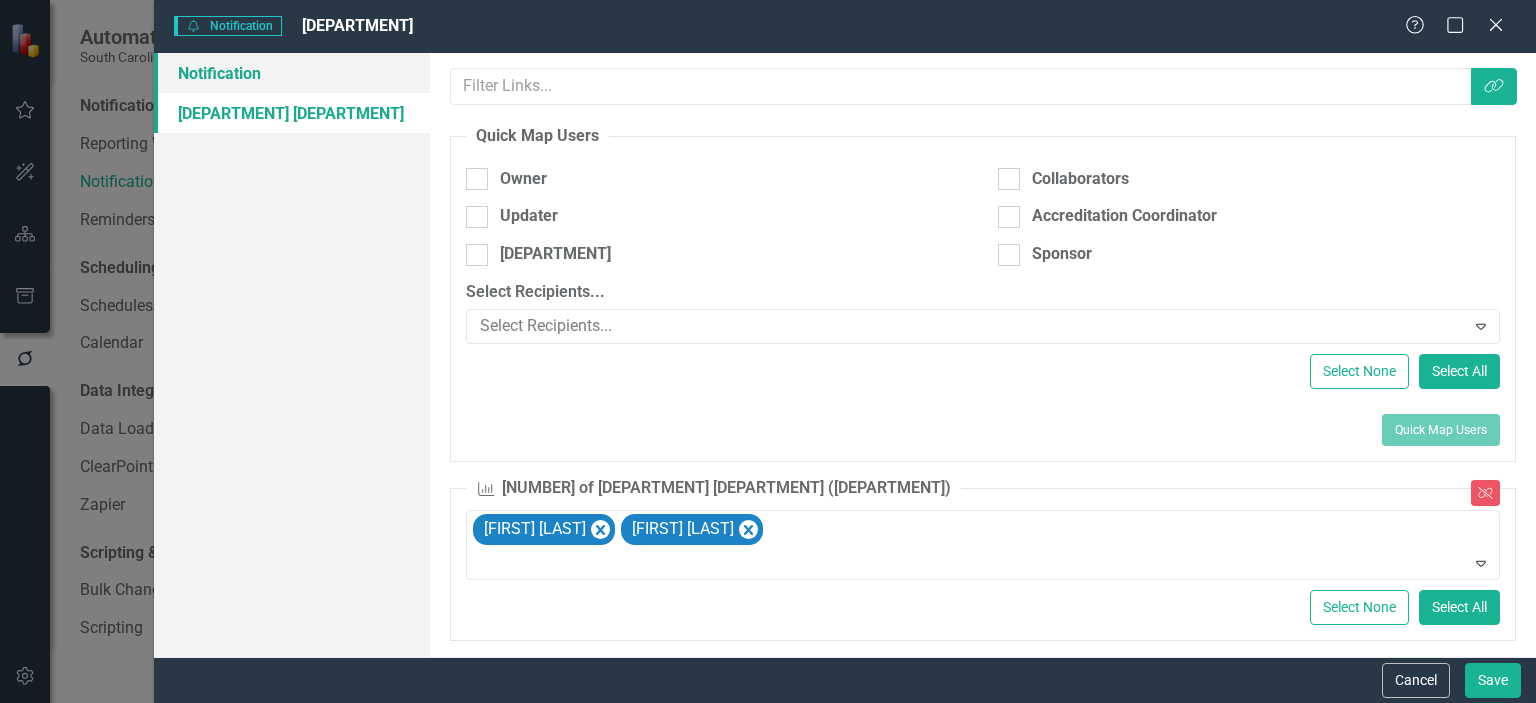 click on "Notification" at bounding box center (292, 73) 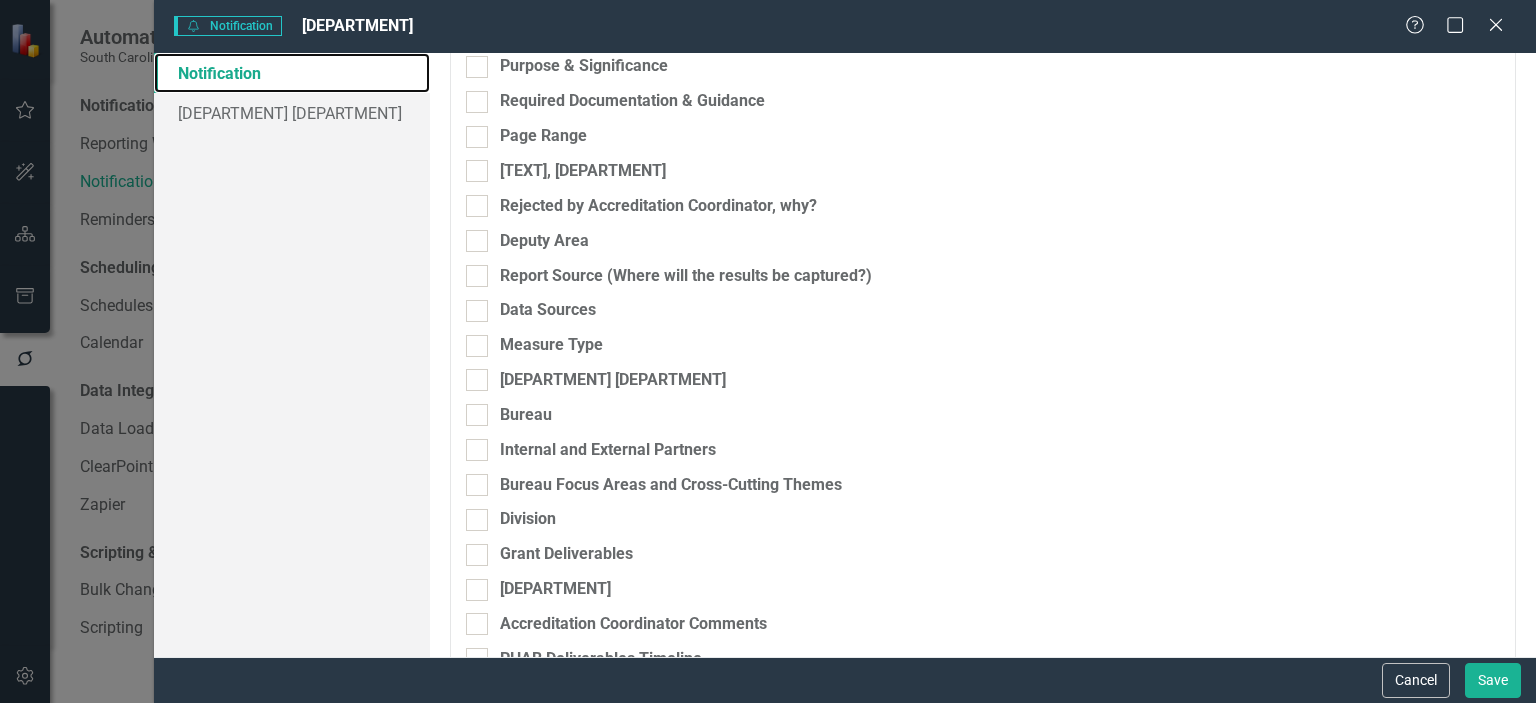 scroll, scrollTop: 0, scrollLeft: 0, axis: both 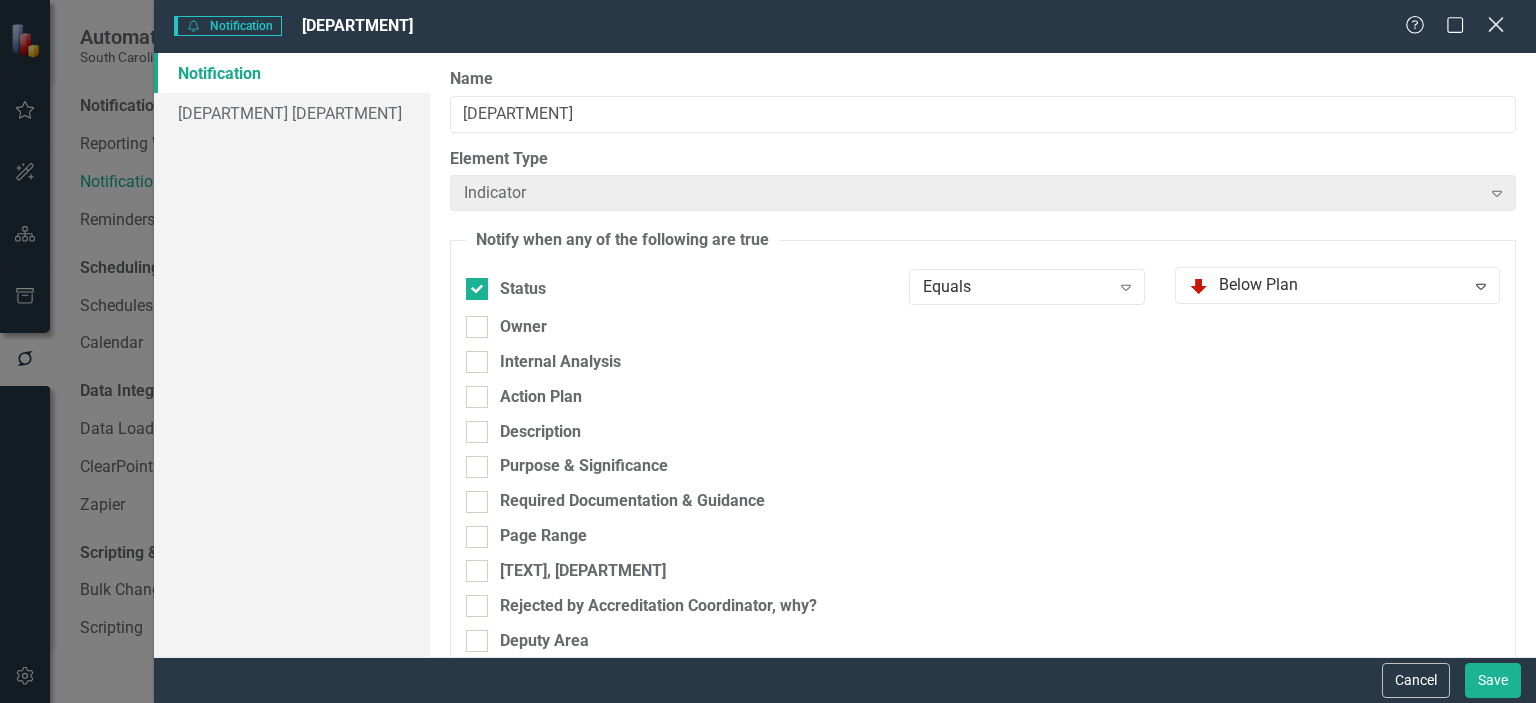 click on "Close" 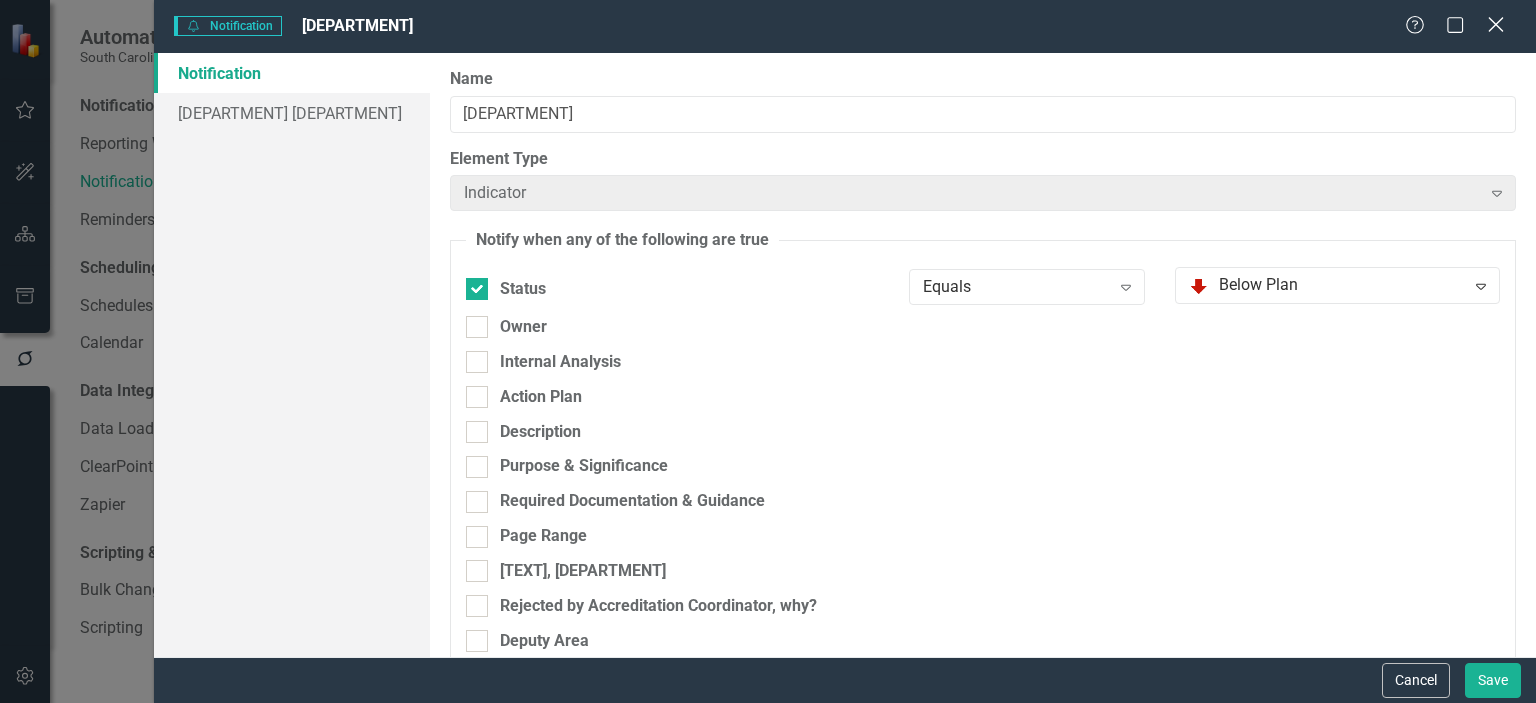 type 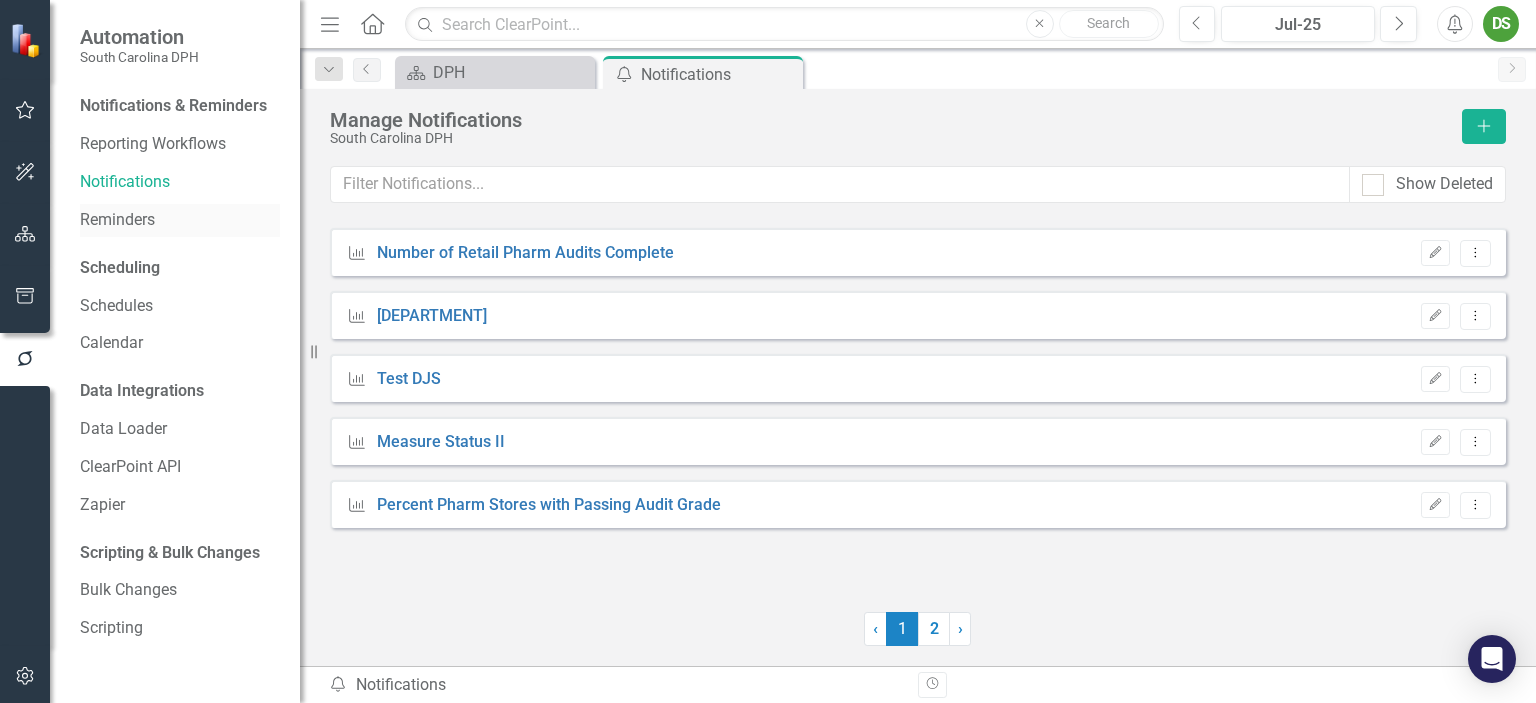 click on "Reminders" at bounding box center [180, 220] 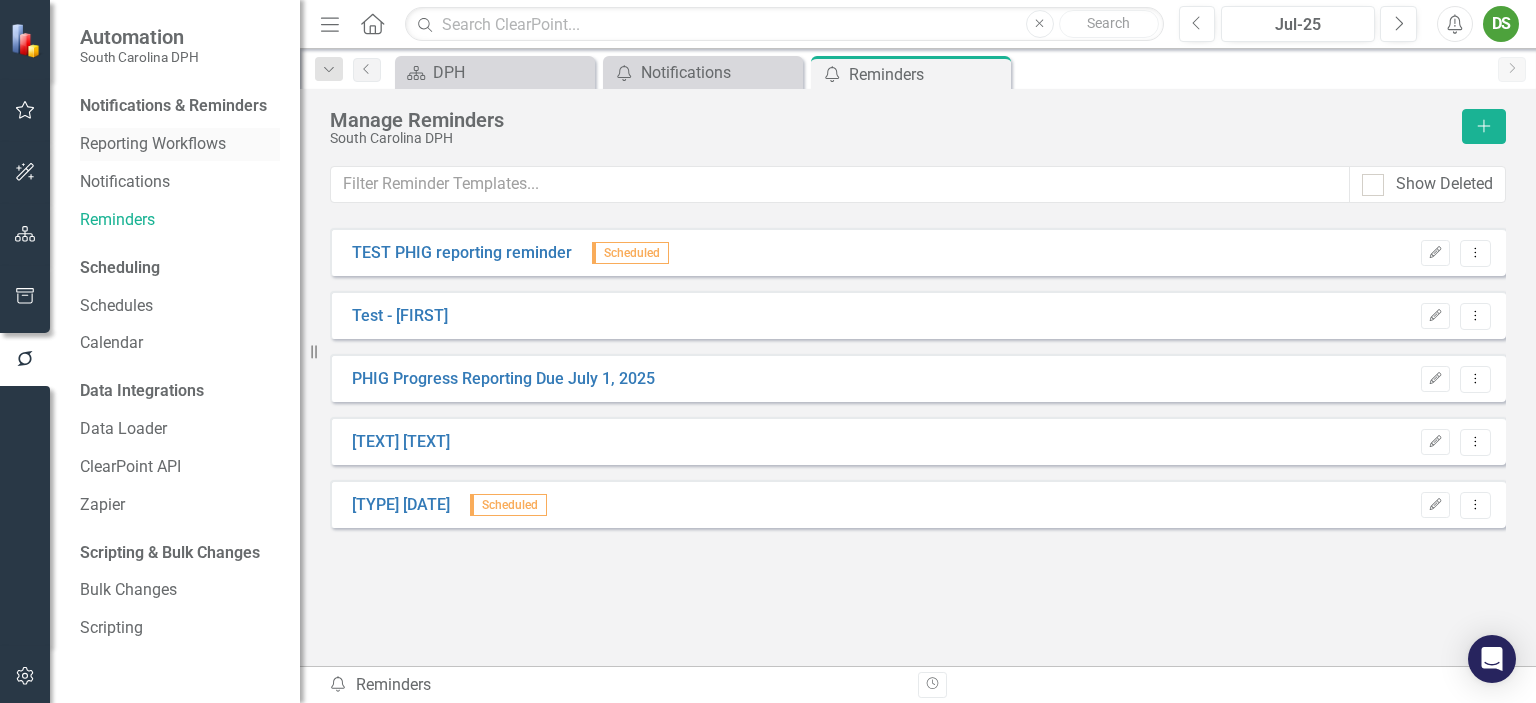 click on "Reporting Workflows" at bounding box center [180, 144] 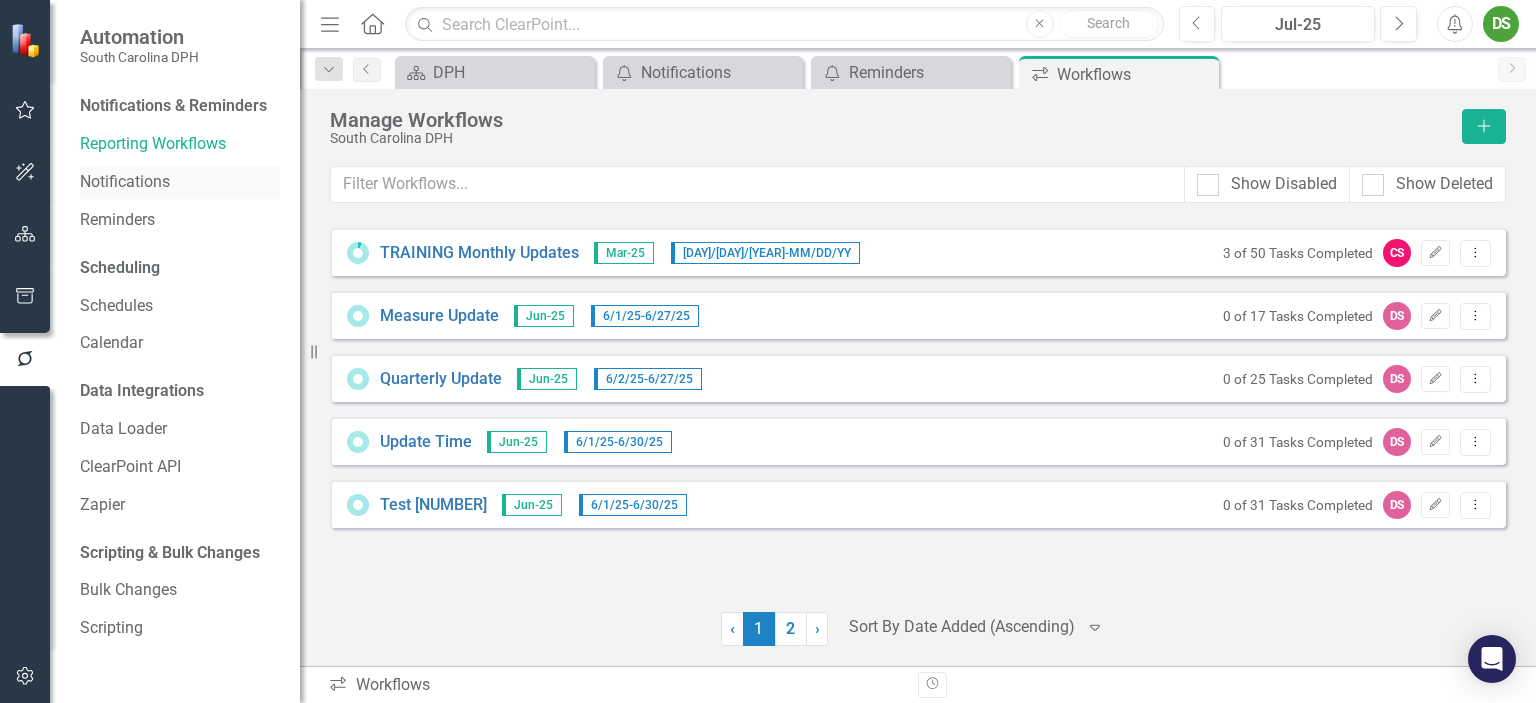 click on "Notifications" at bounding box center (180, 182) 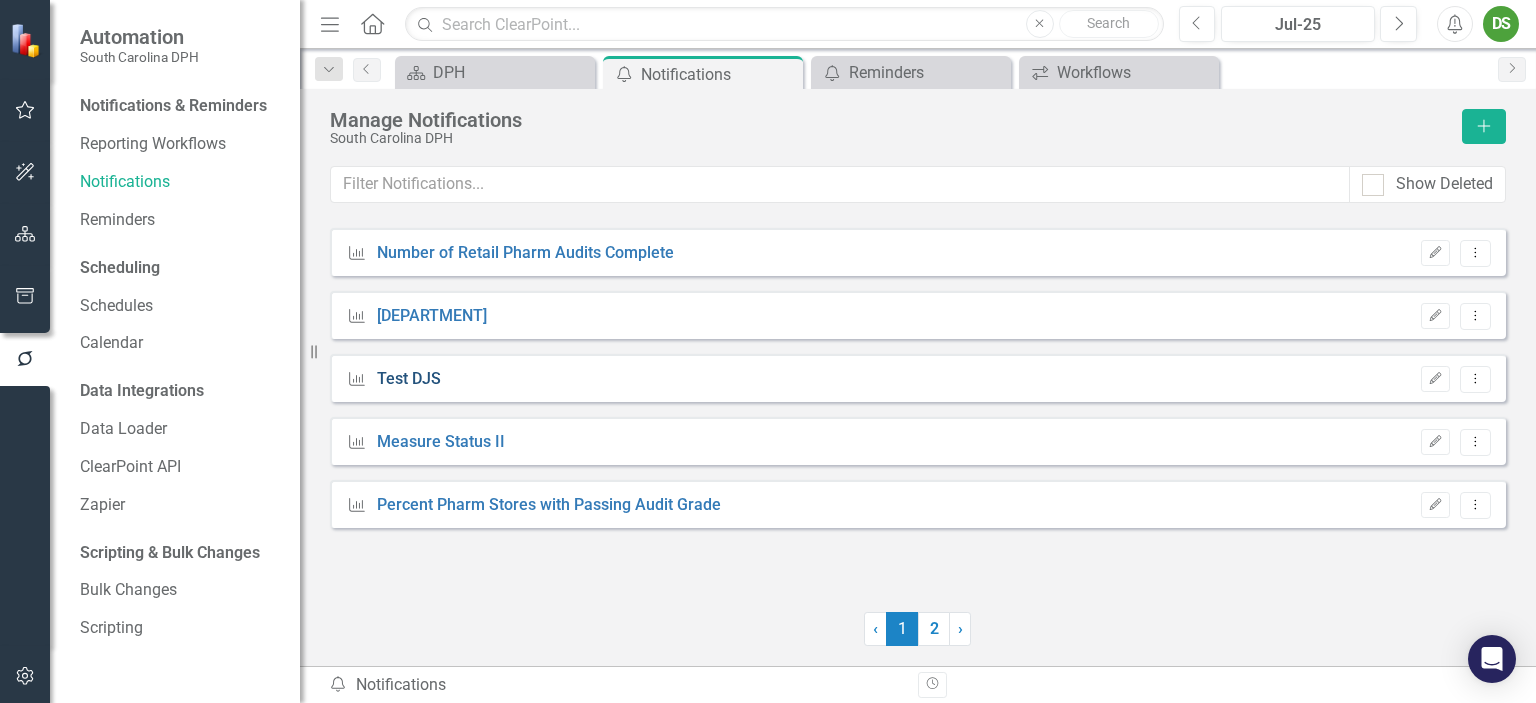 click on "Test DJS" at bounding box center [409, 379] 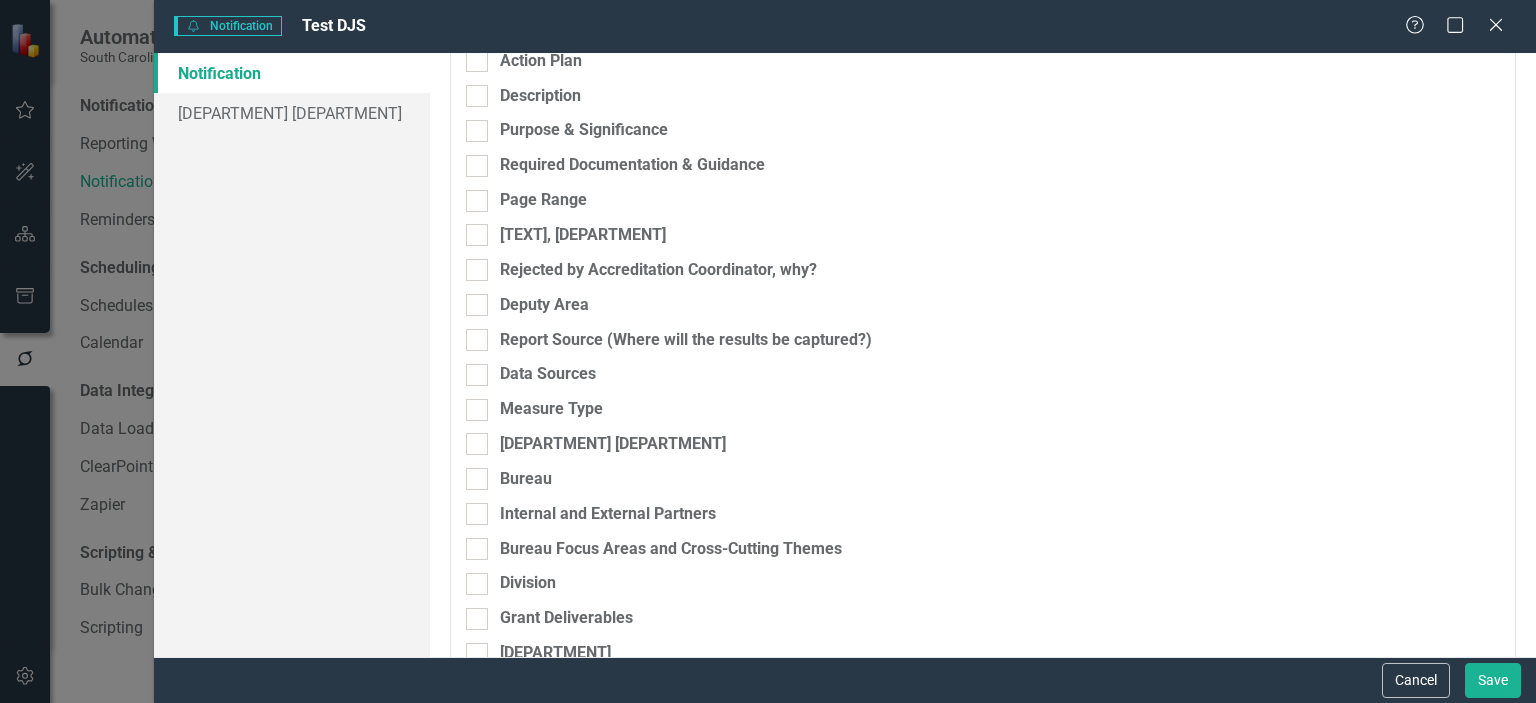 scroll, scrollTop: 0, scrollLeft: 0, axis: both 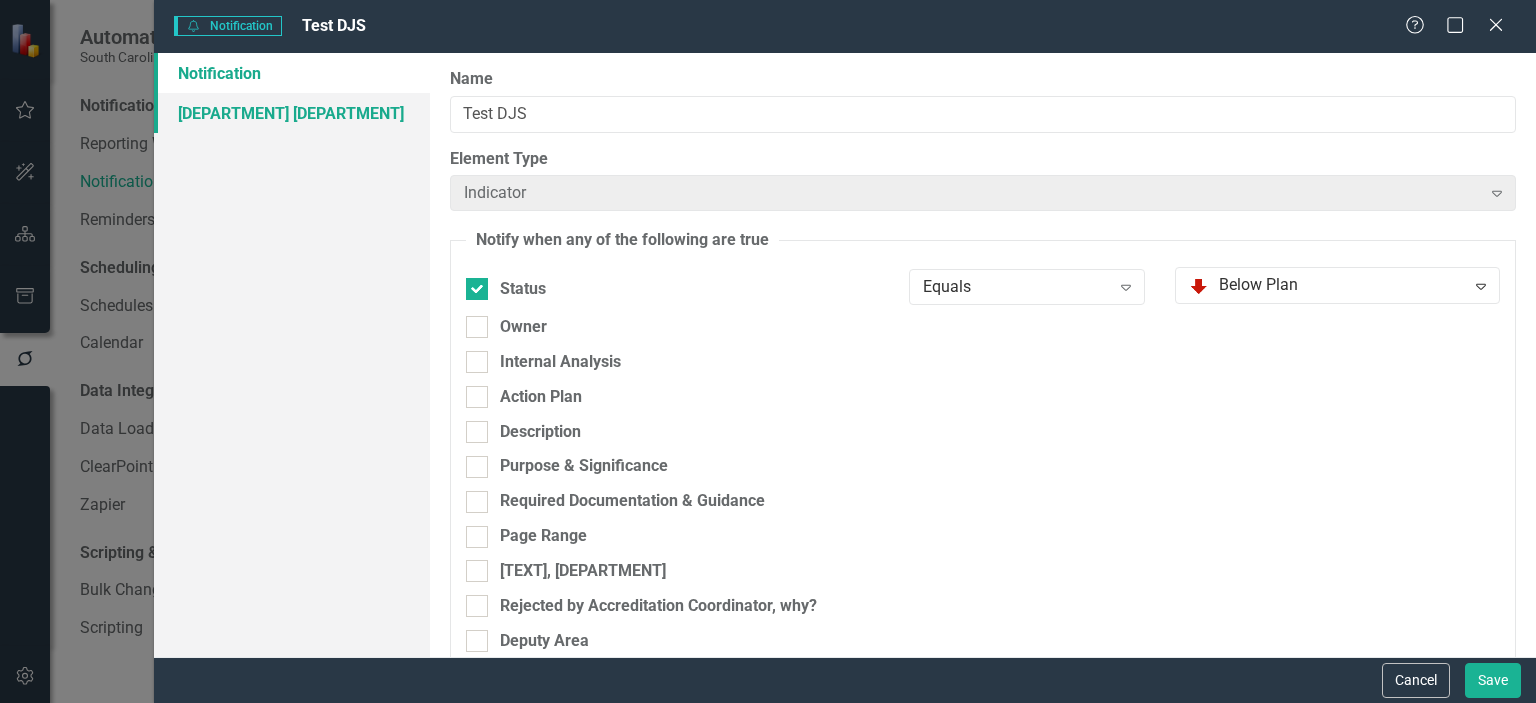 click on "[DEPARTMENT] [DEPARTMENT]" at bounding box center (292, 113) 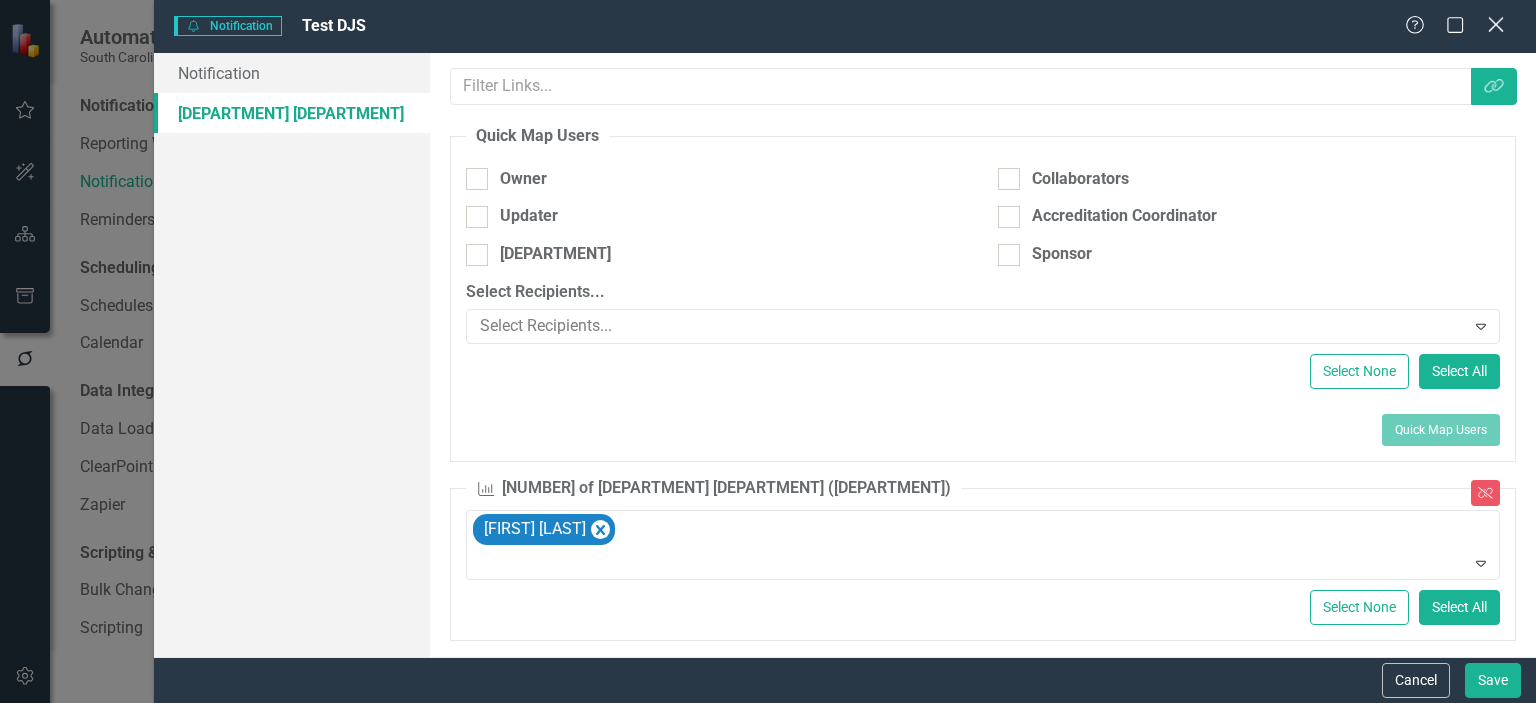 click 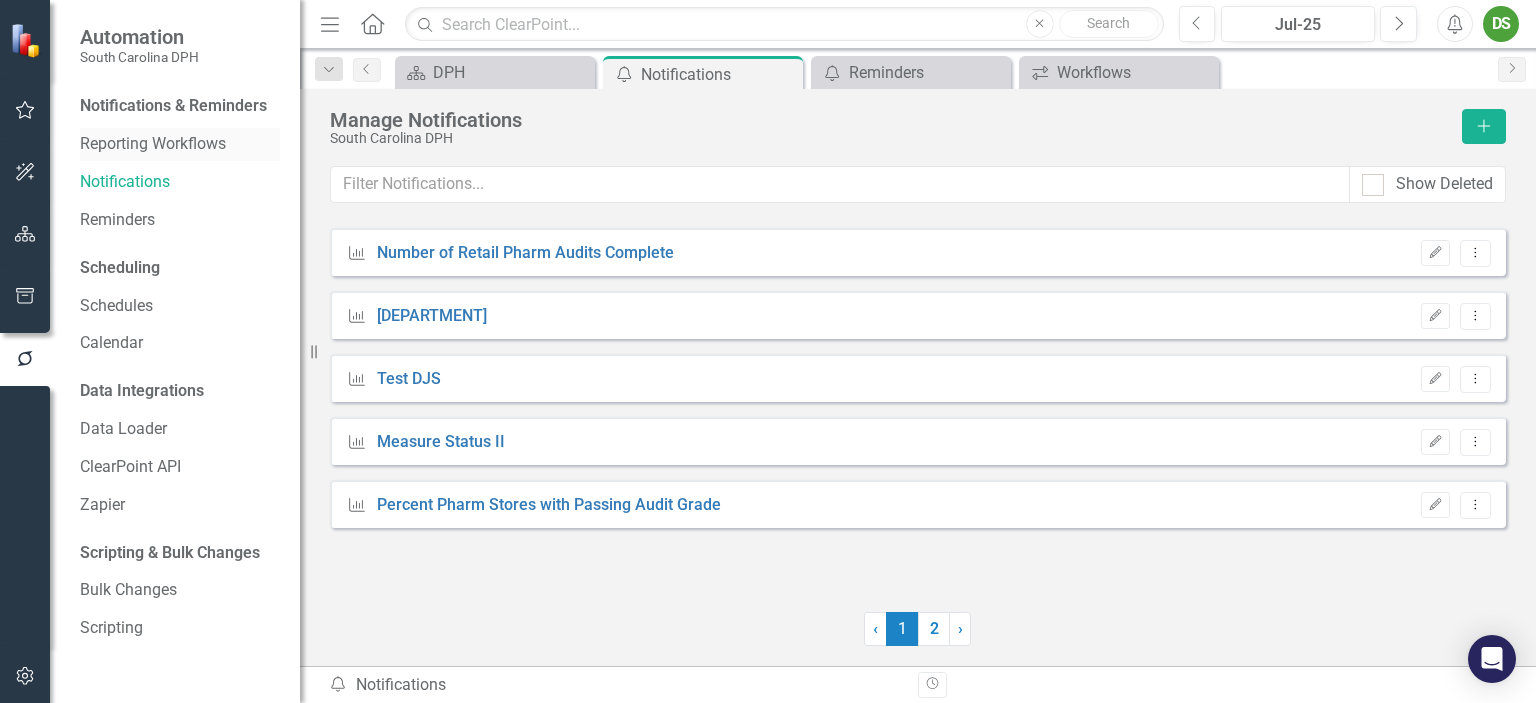 click on "Reporting Workflows" at bounding box center [180, 144] 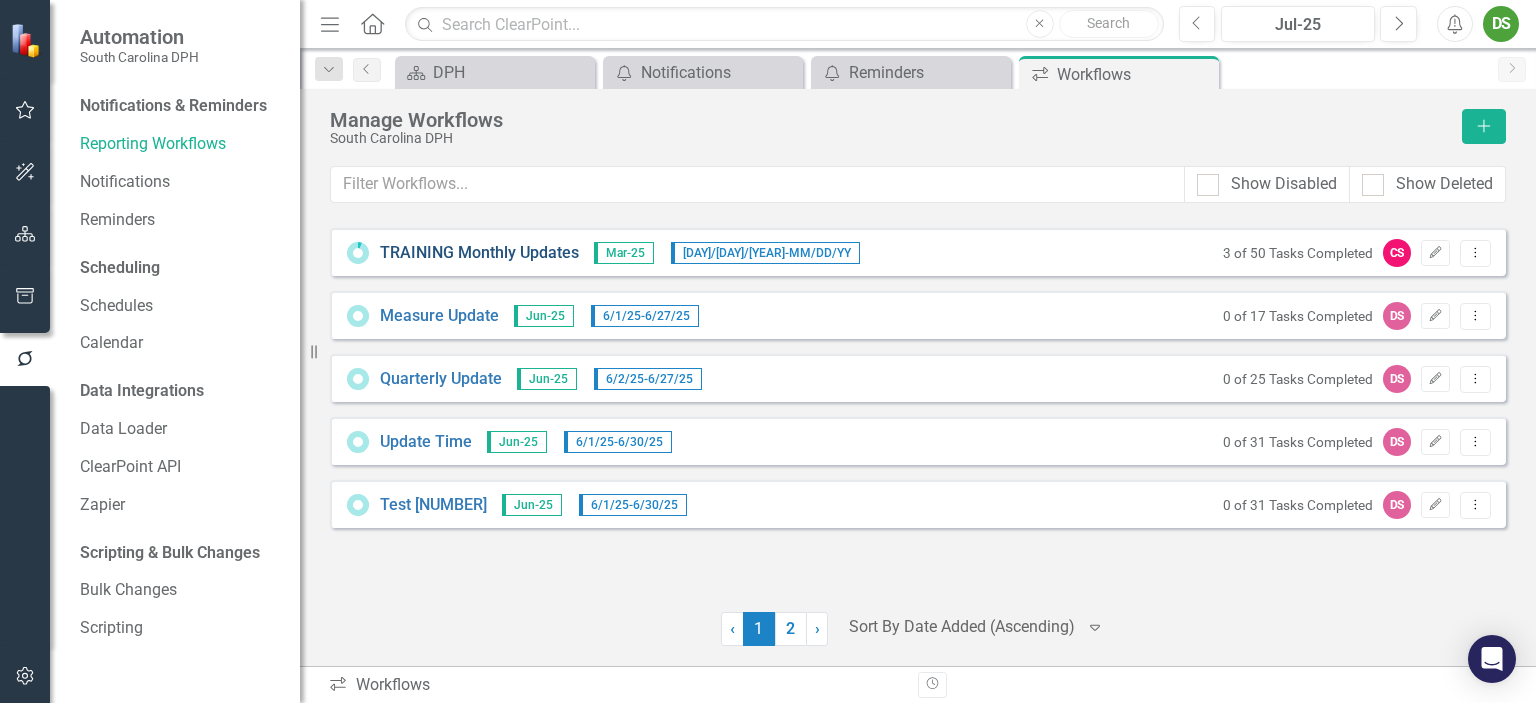 click on "TRAINING Monthly Updates" at bounding box center (479, 253) 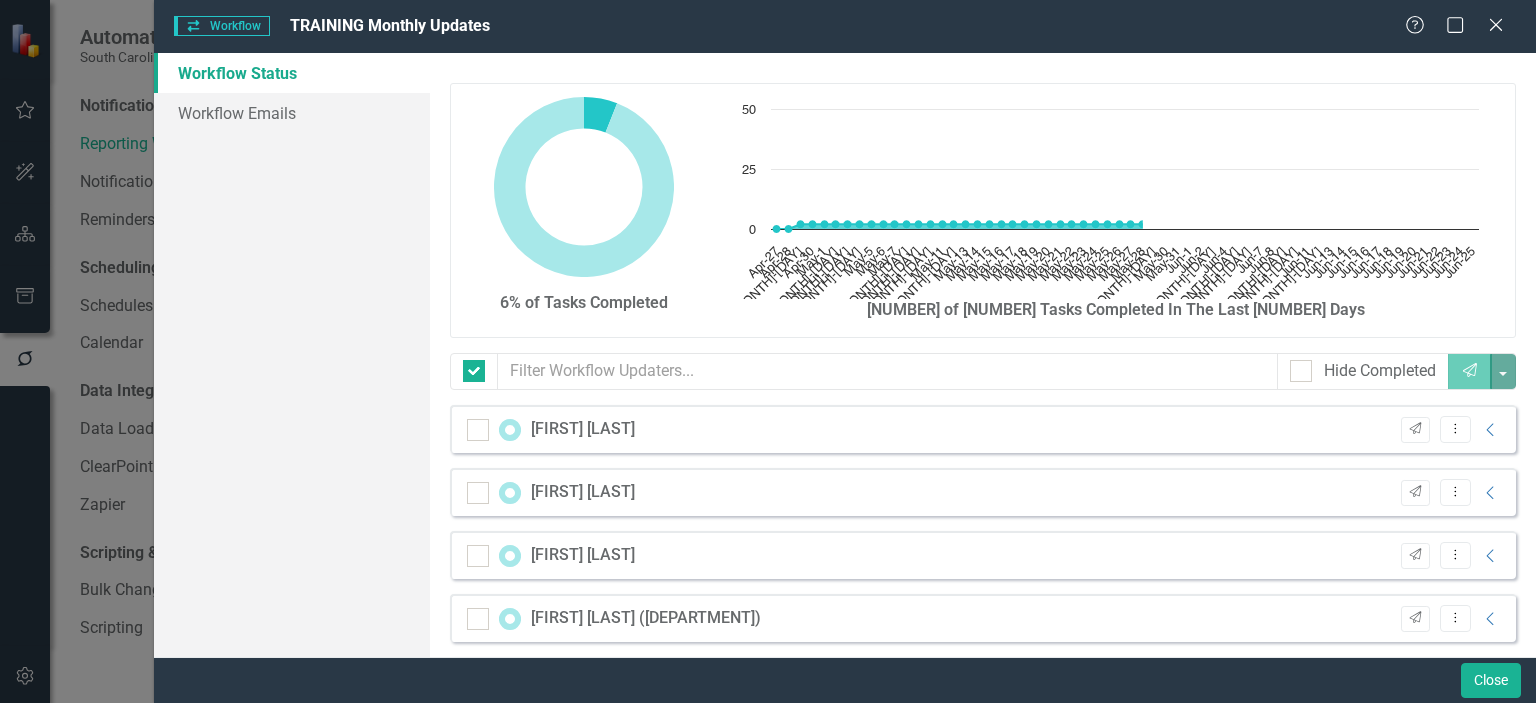 checkbox on "false" 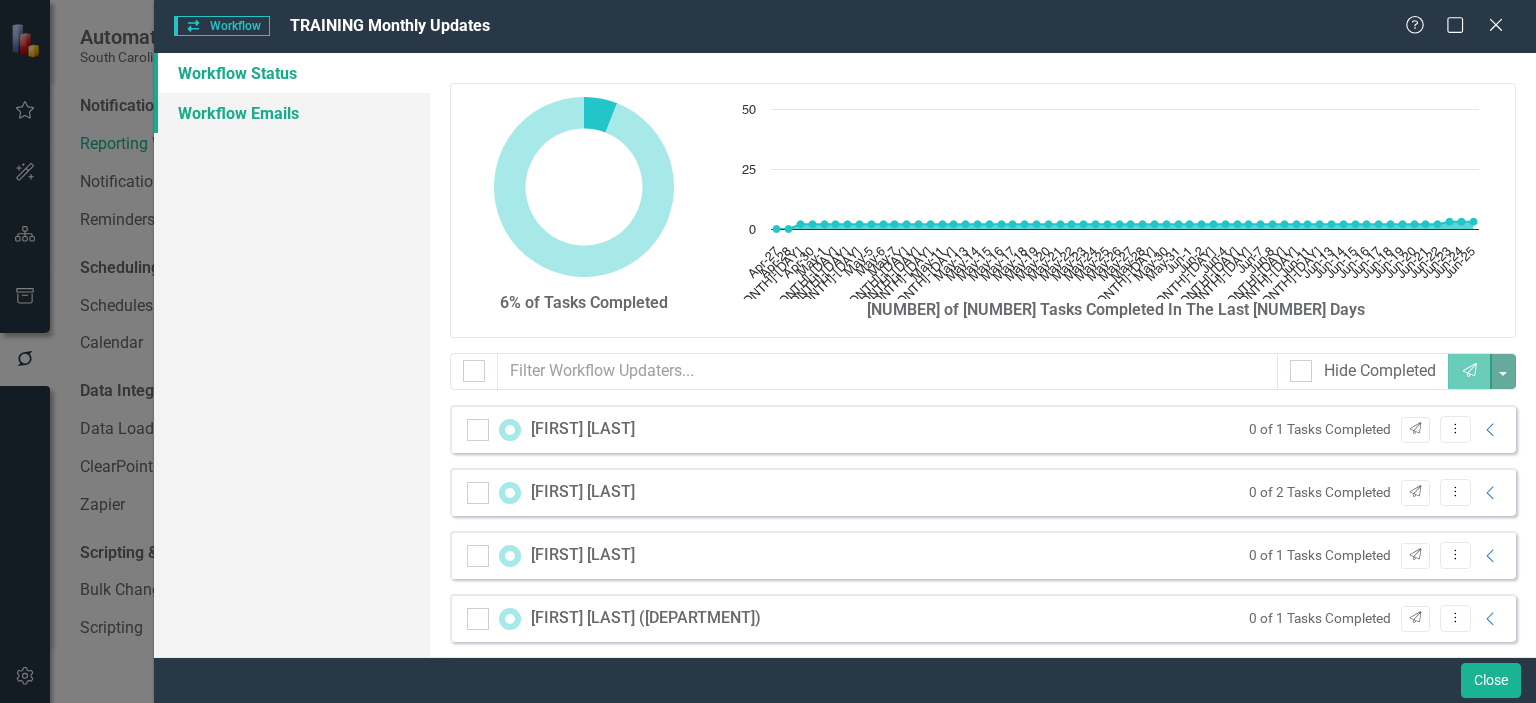 click on "Workflow Emails" at bounding box center (292, 113) 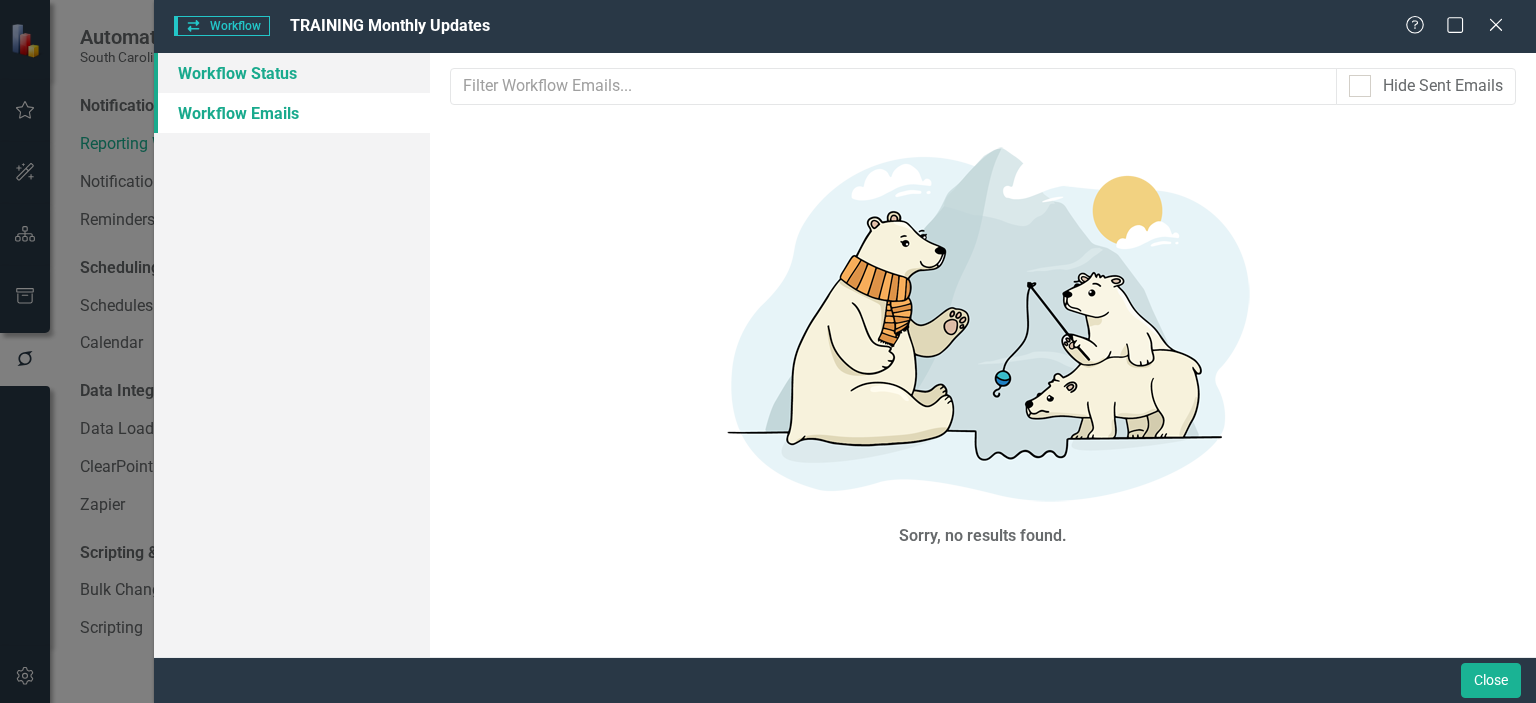 click on "Workflow Status" at bounding box center [292, 73] 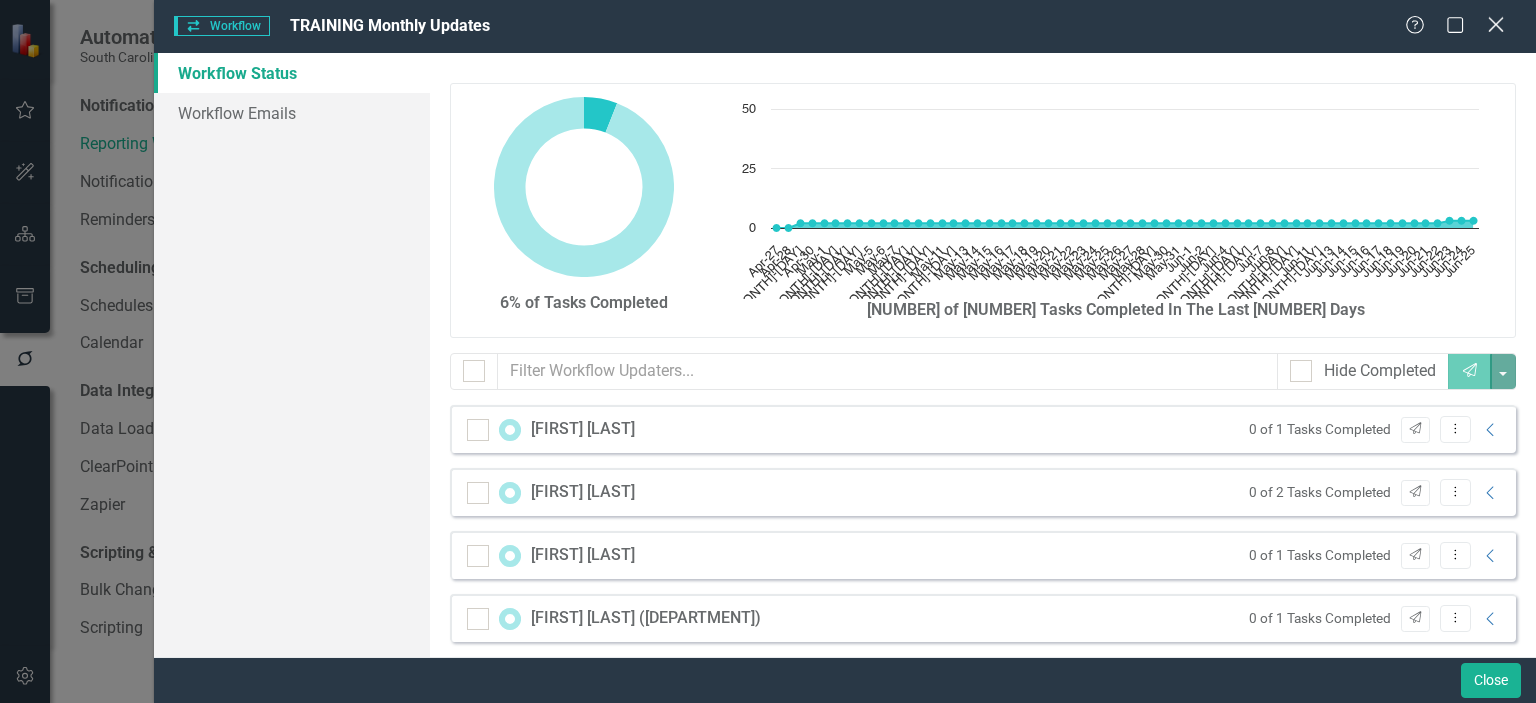 click 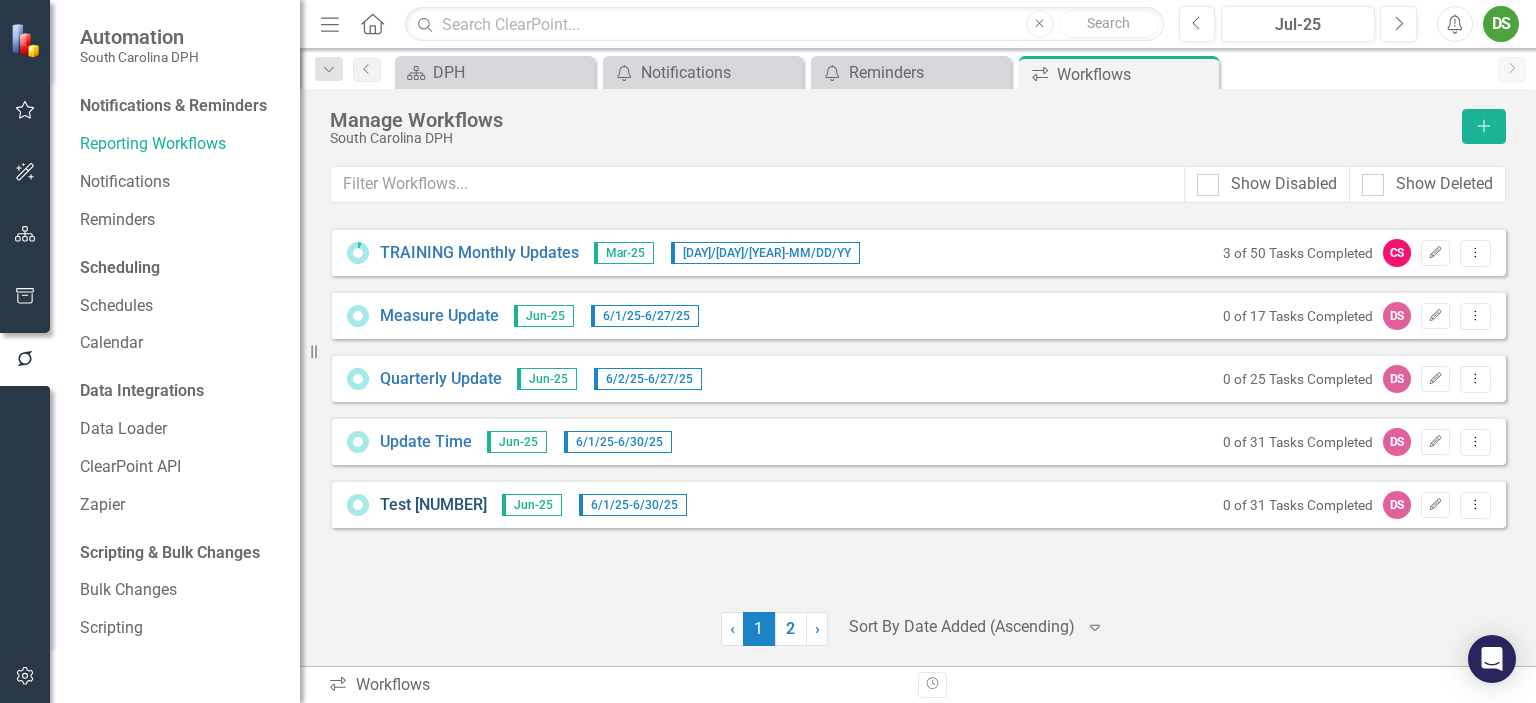 click on "Test [NUMBER]" at bounding box center (433, 505) 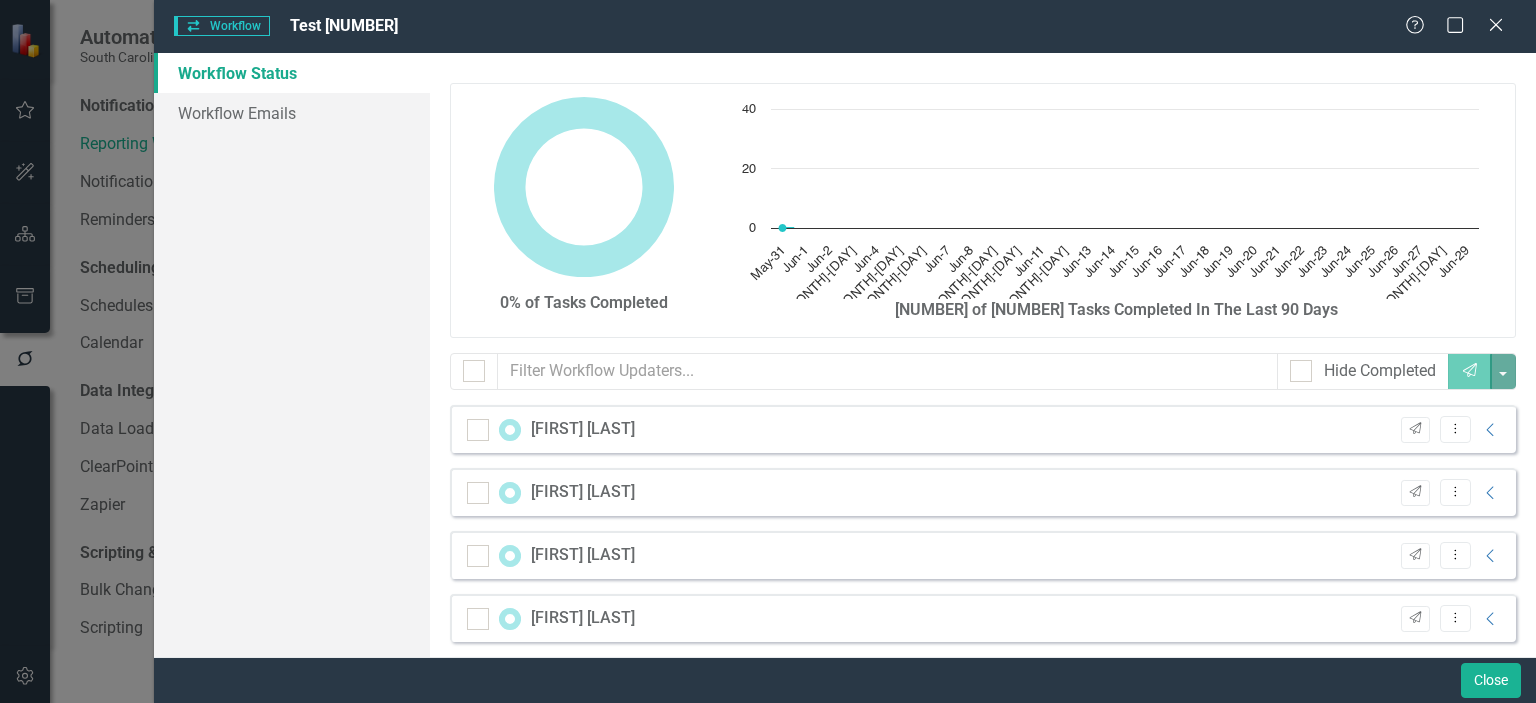 checkbox on "false" 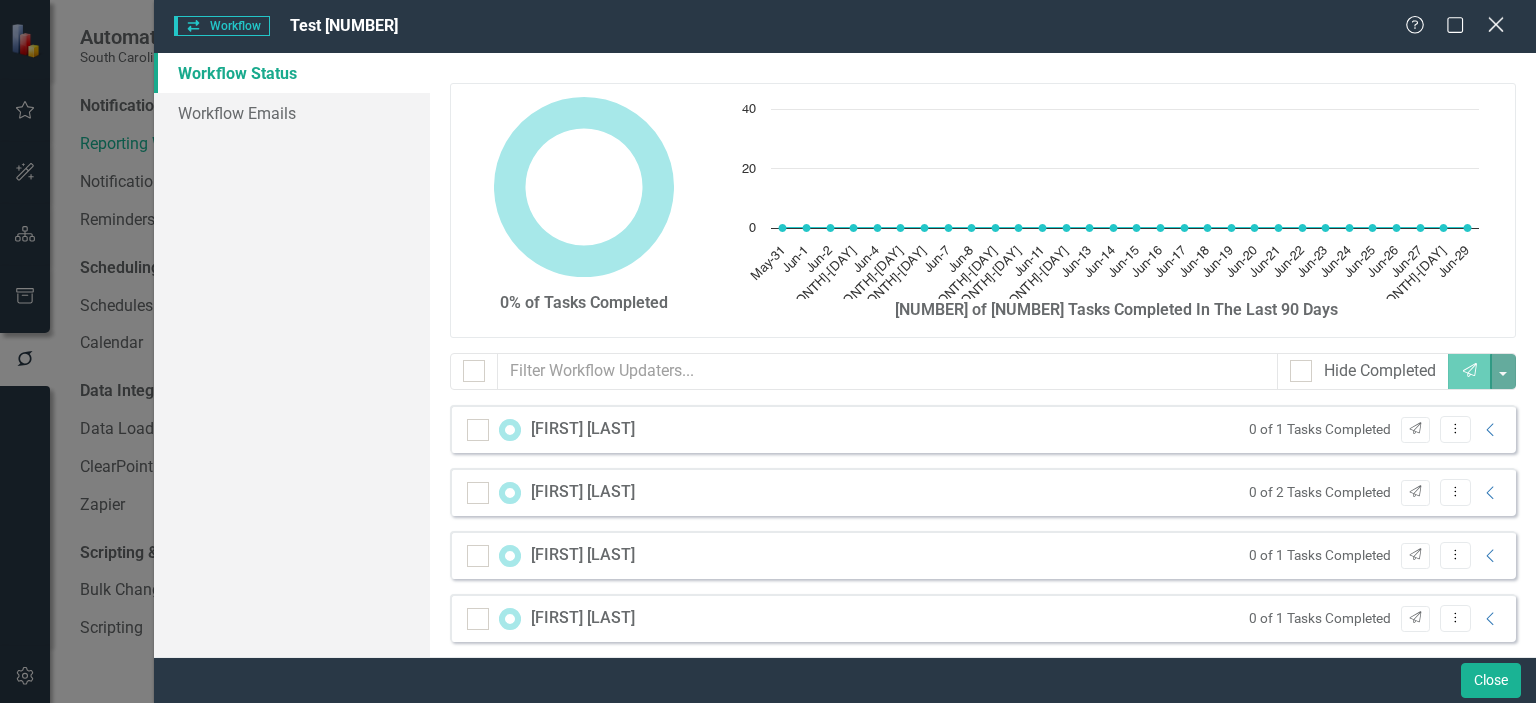 click on "Close" 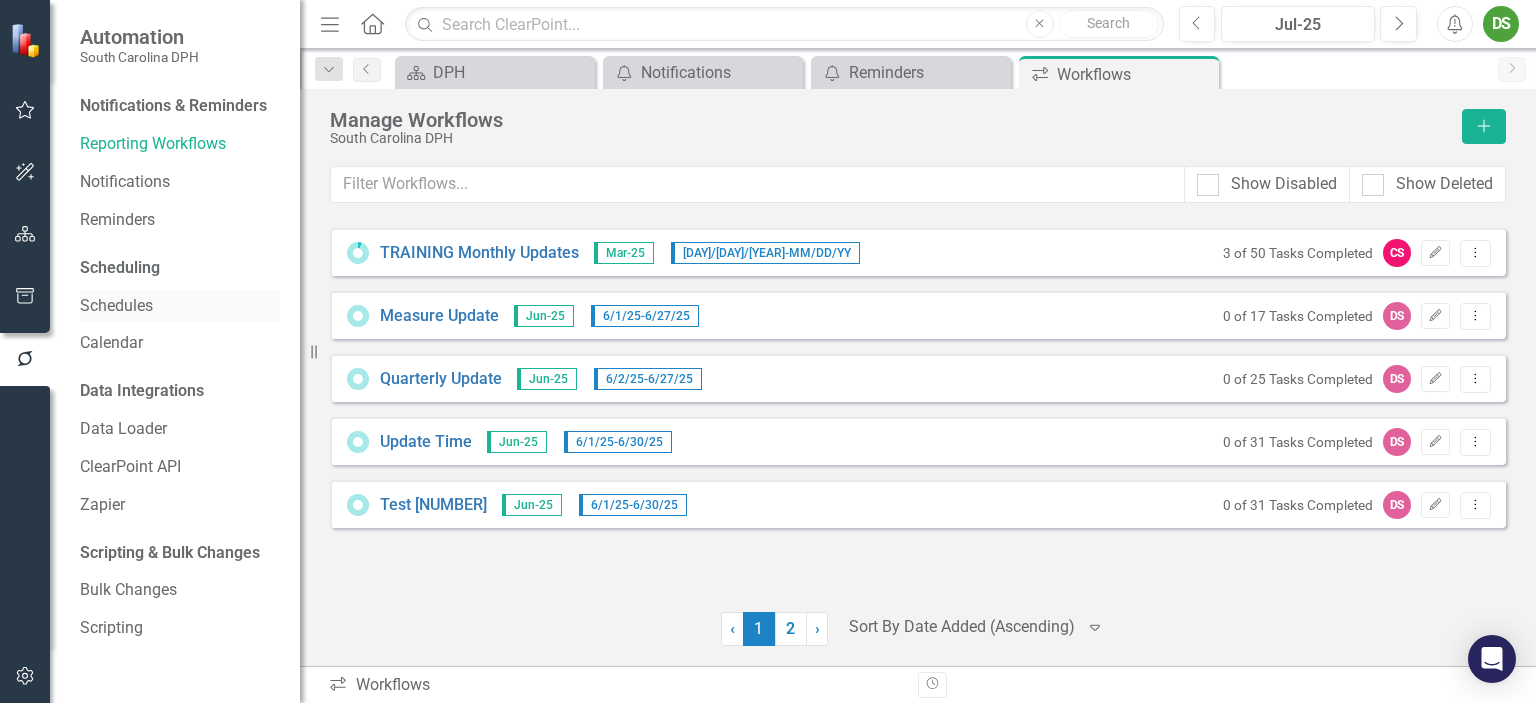 click on "Schedules" at bounding box center (180, 306) 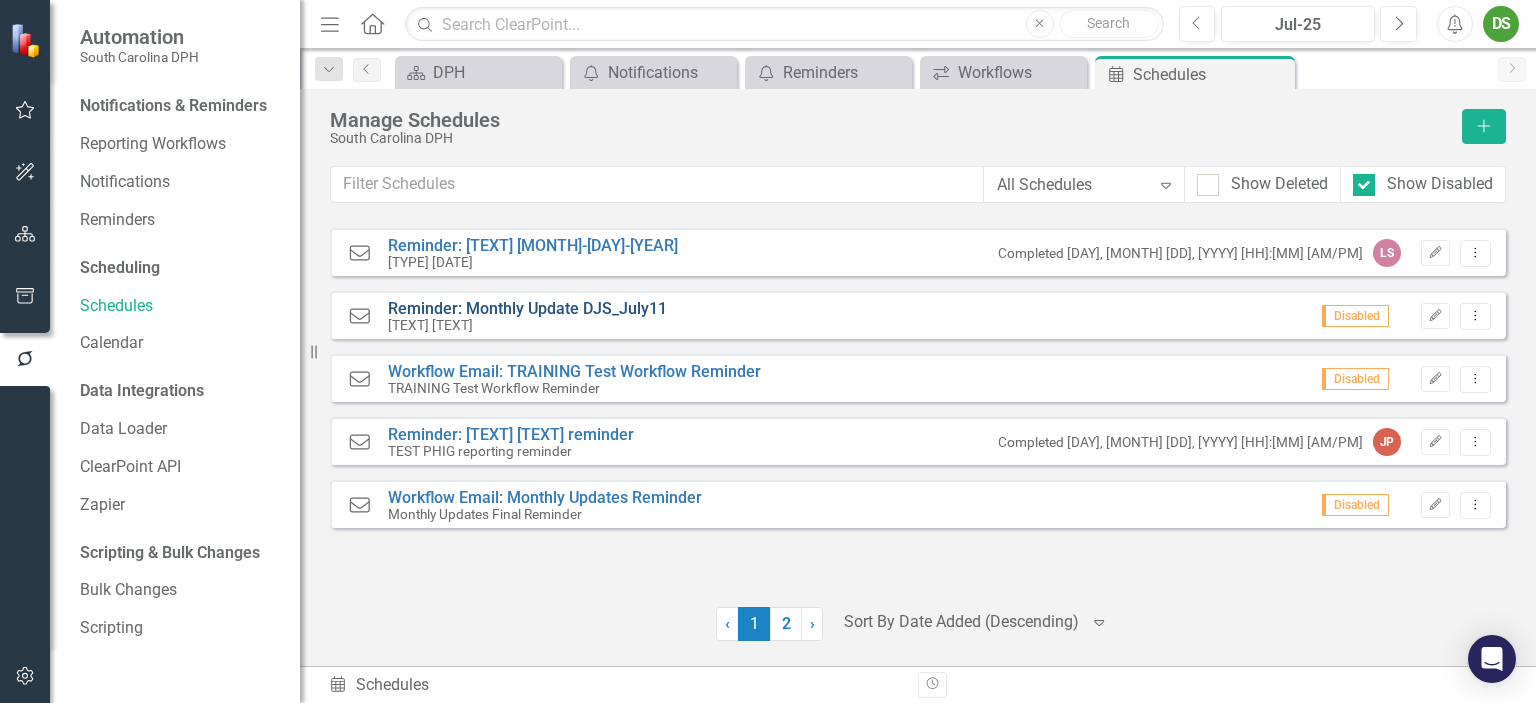 click on "Reminder: Monthly Update DJS_July11" at bounding box center [527, 308] 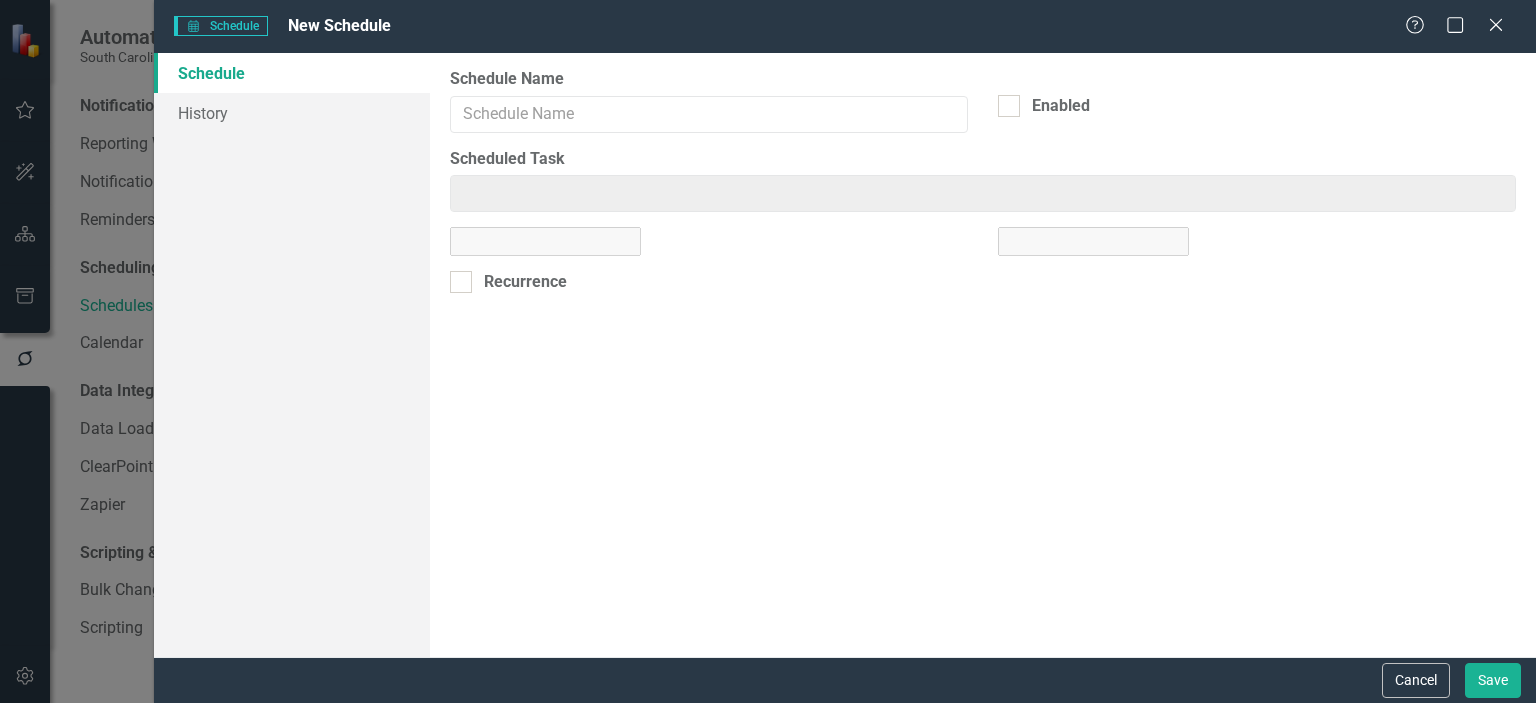 type on "Reminder: Monthly Update DJS_July11" 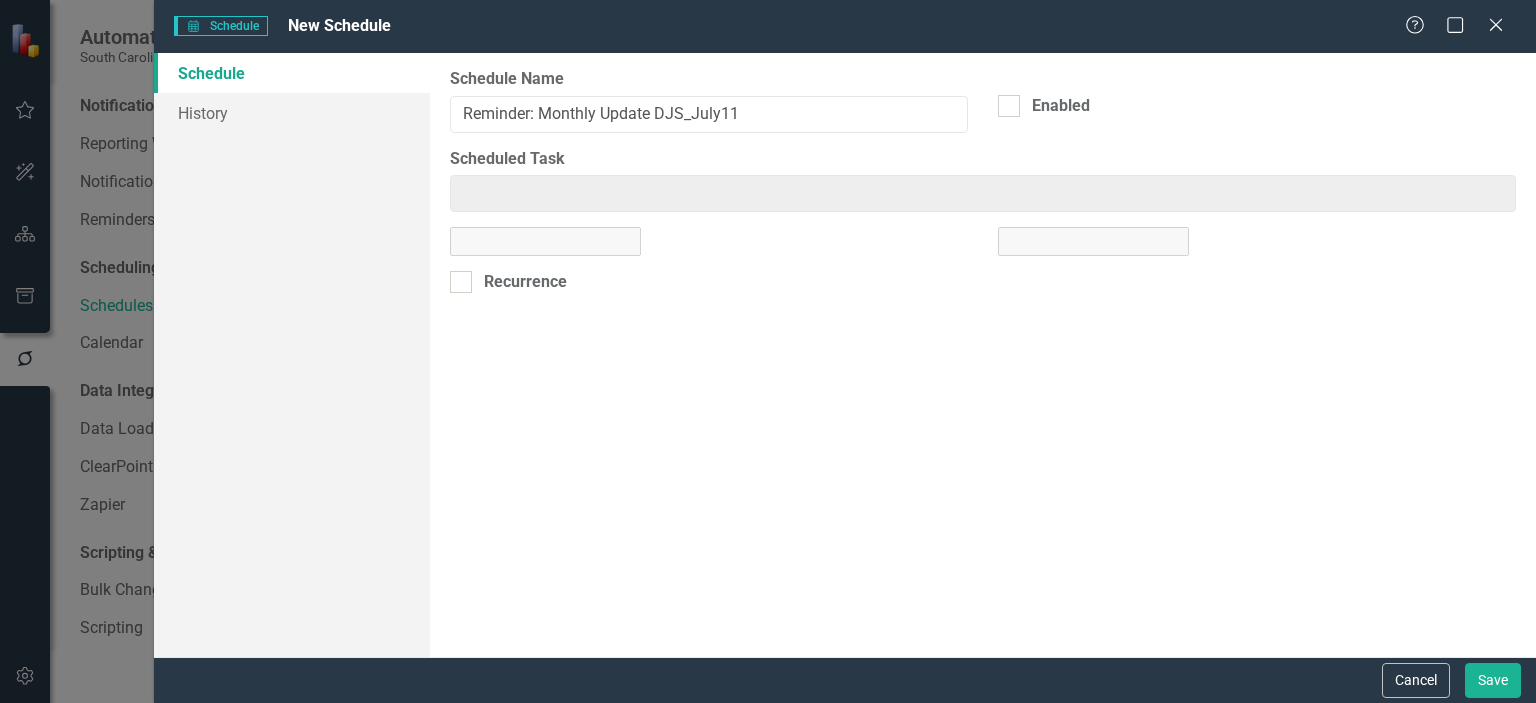 checkbox on "true" 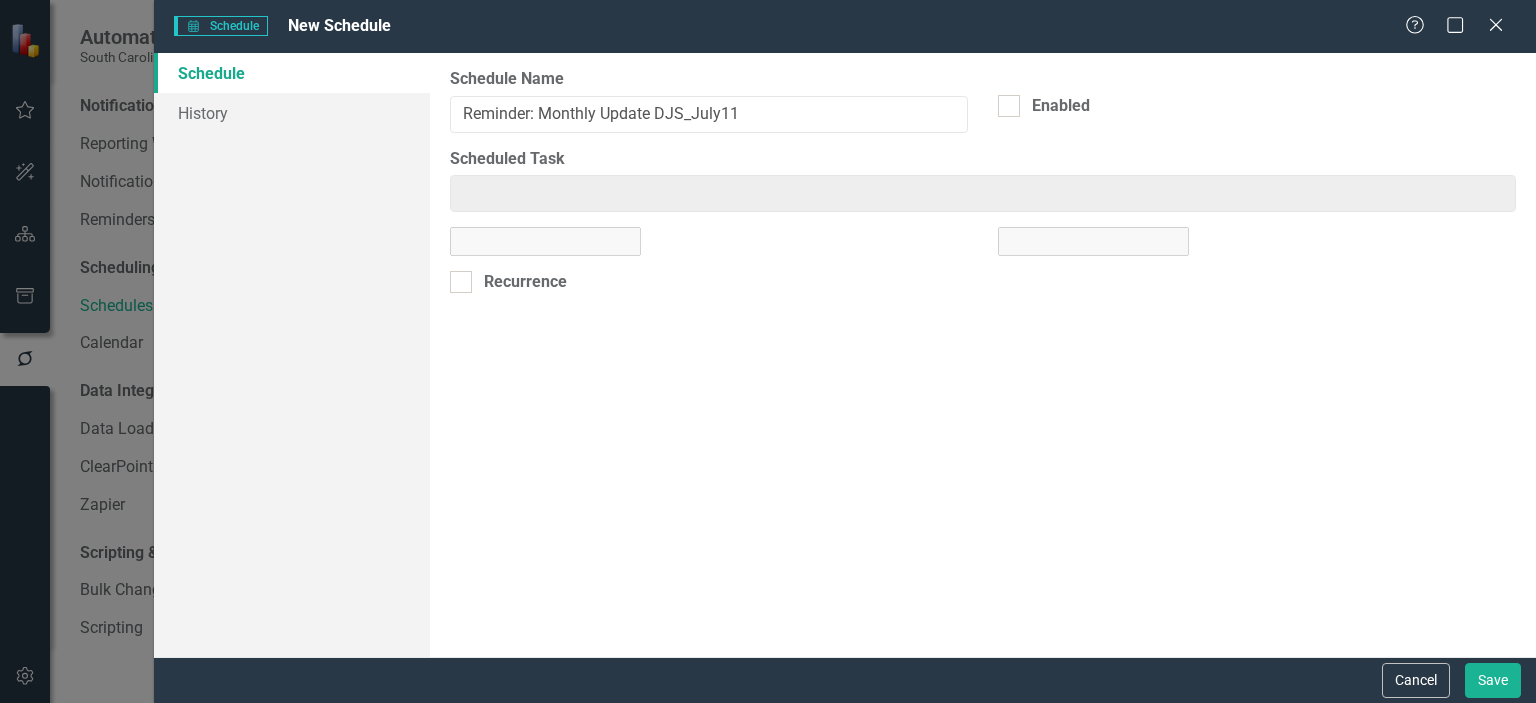 type on "Reminder: Monthly Update DJS_July11" 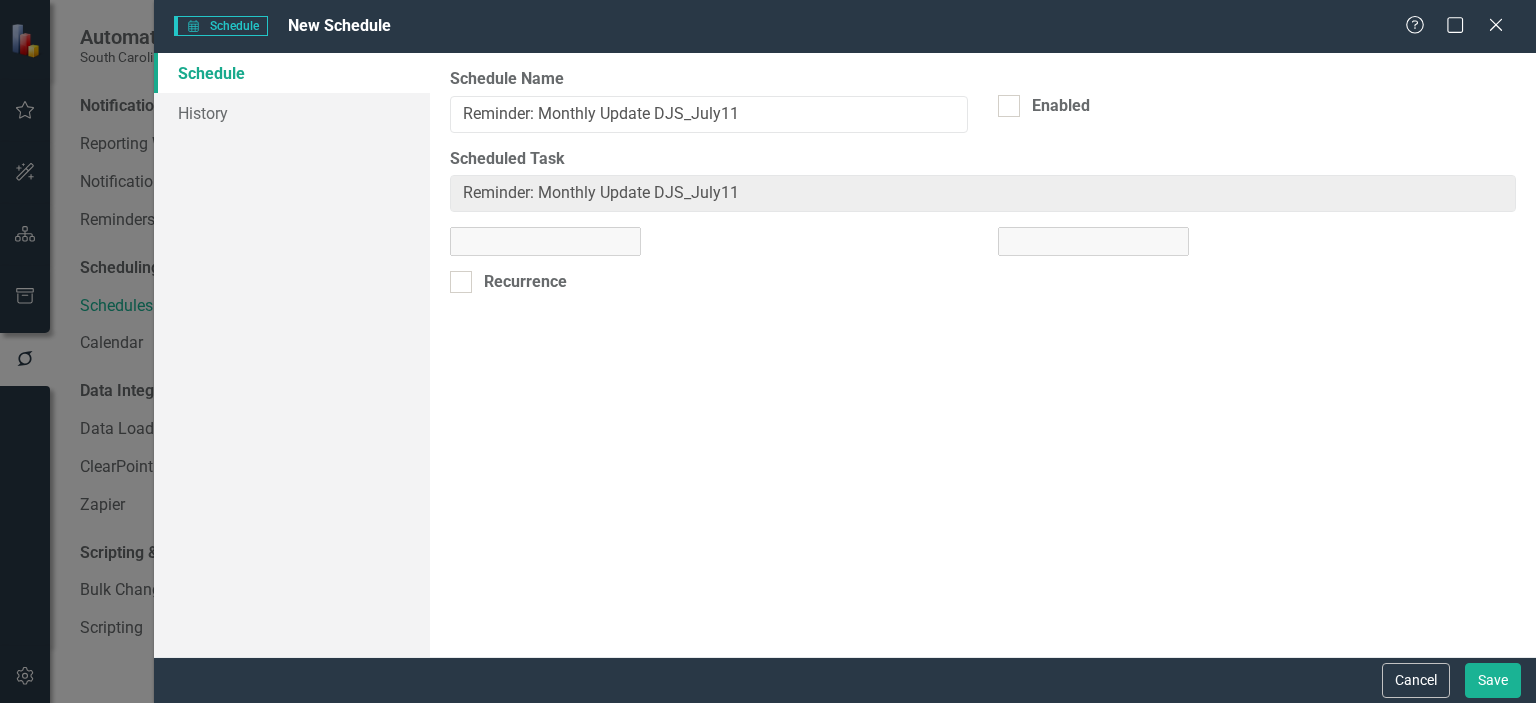 select on "pm" 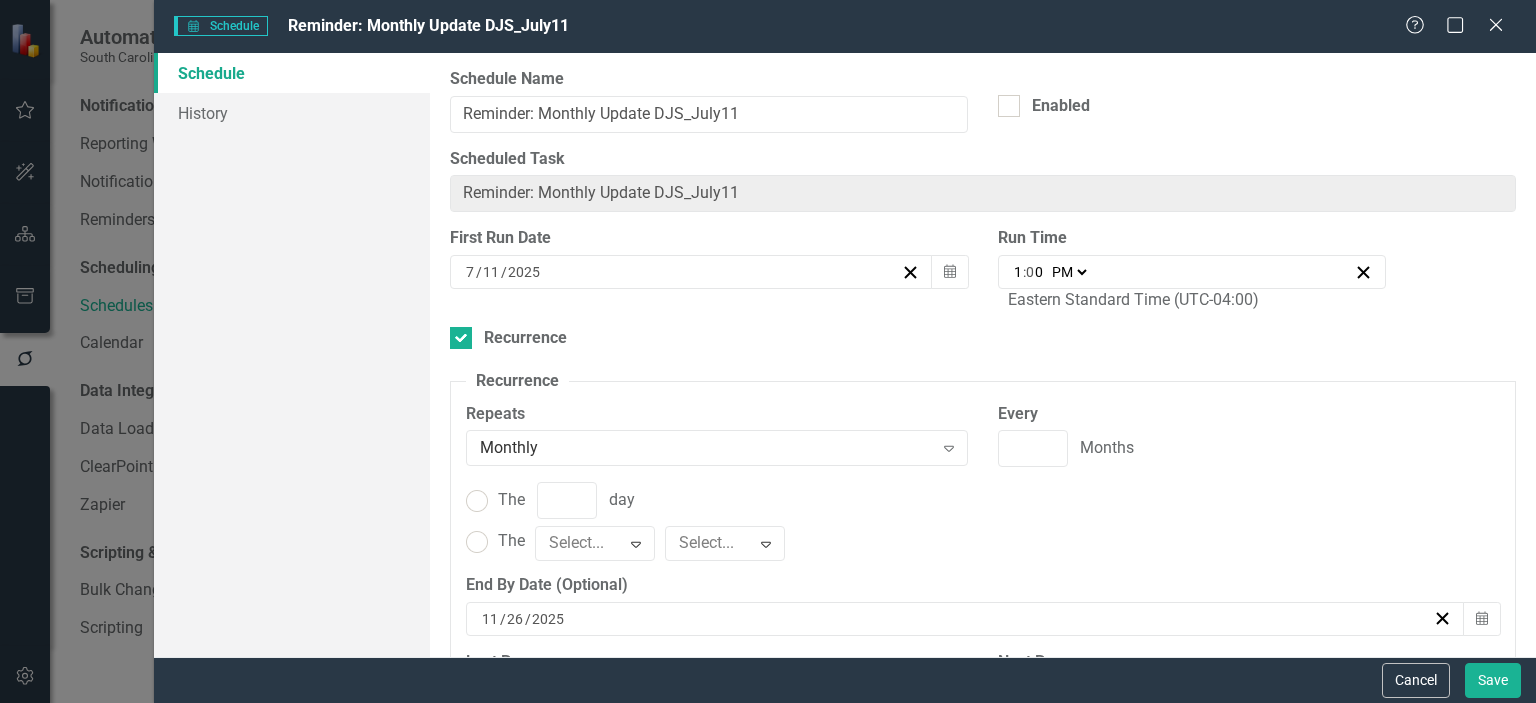type on "1" 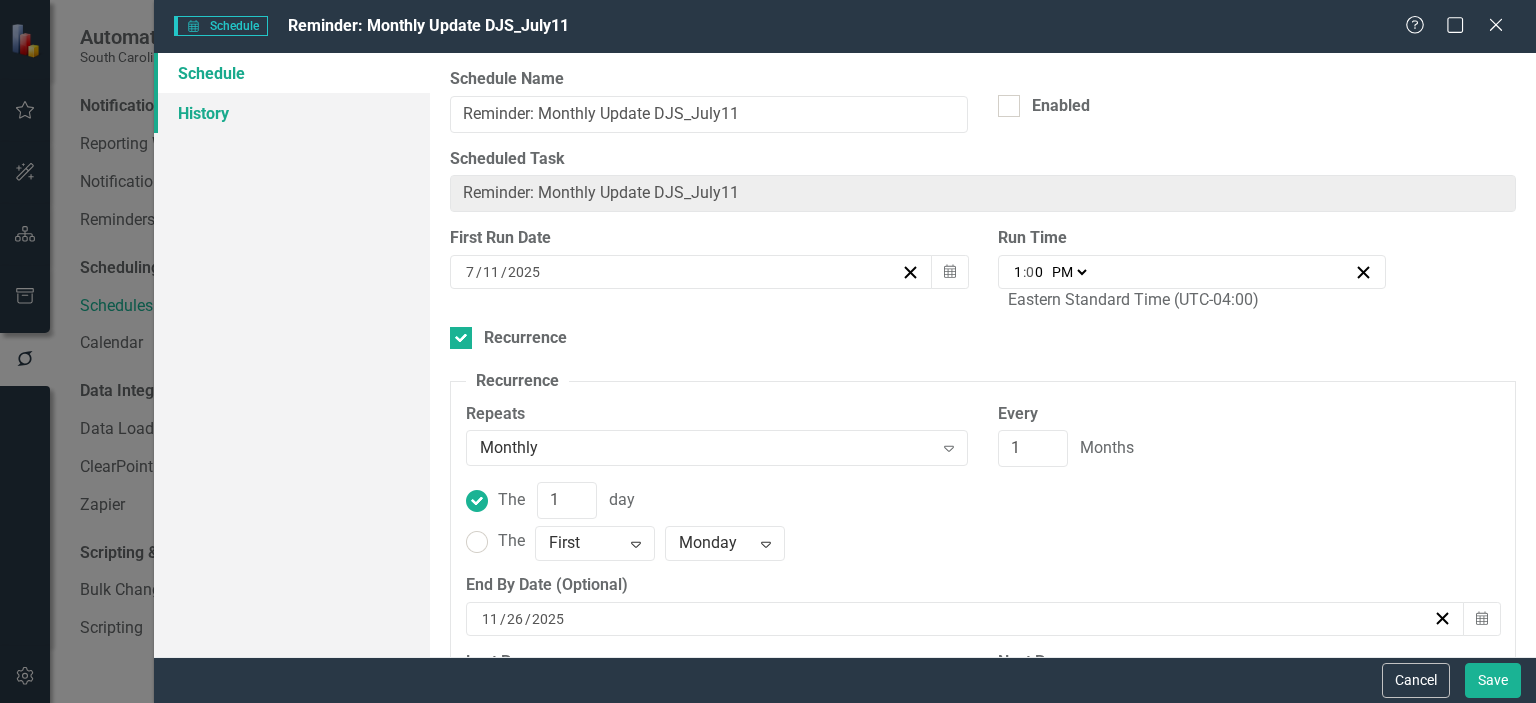 click on "History" at bounding box center [292, 113] 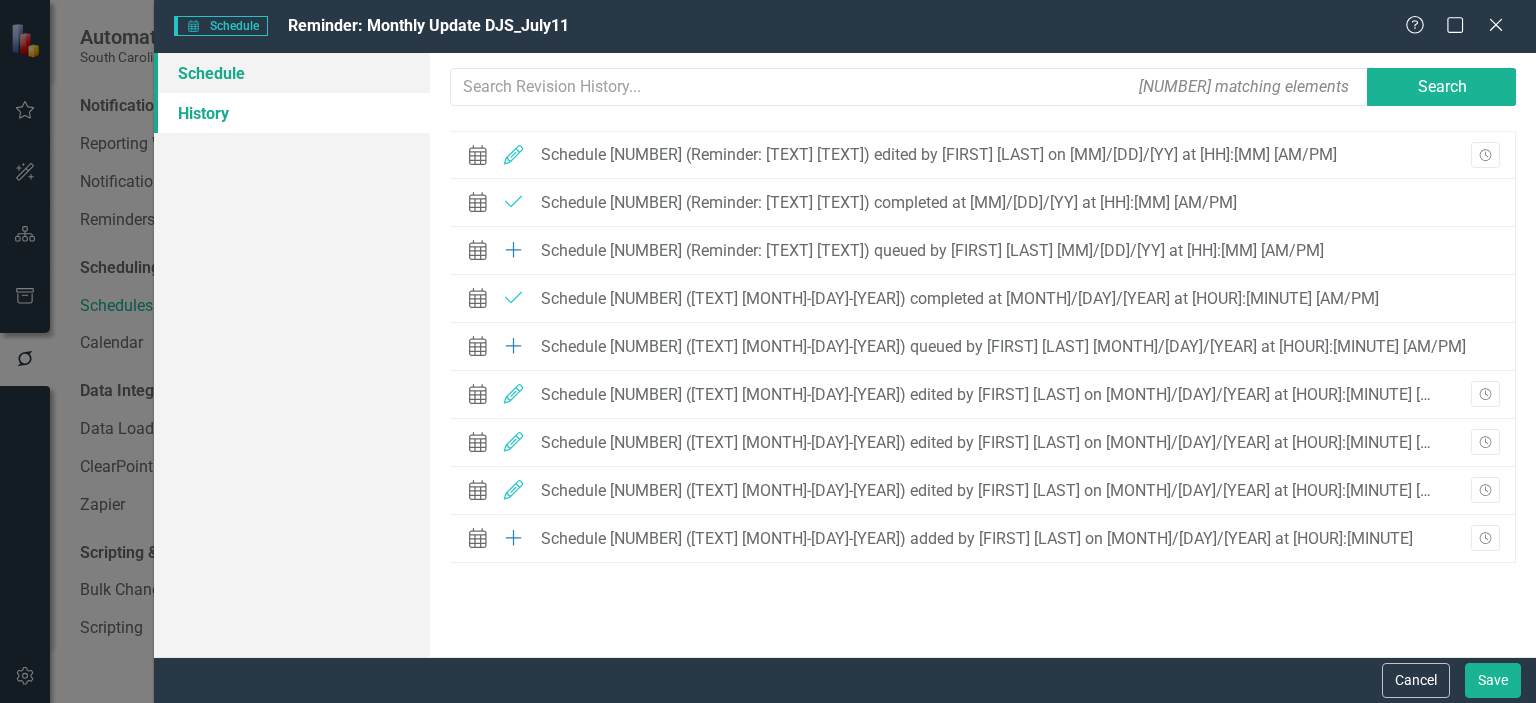 click on "Schedule" at bounding box center (292, 73) 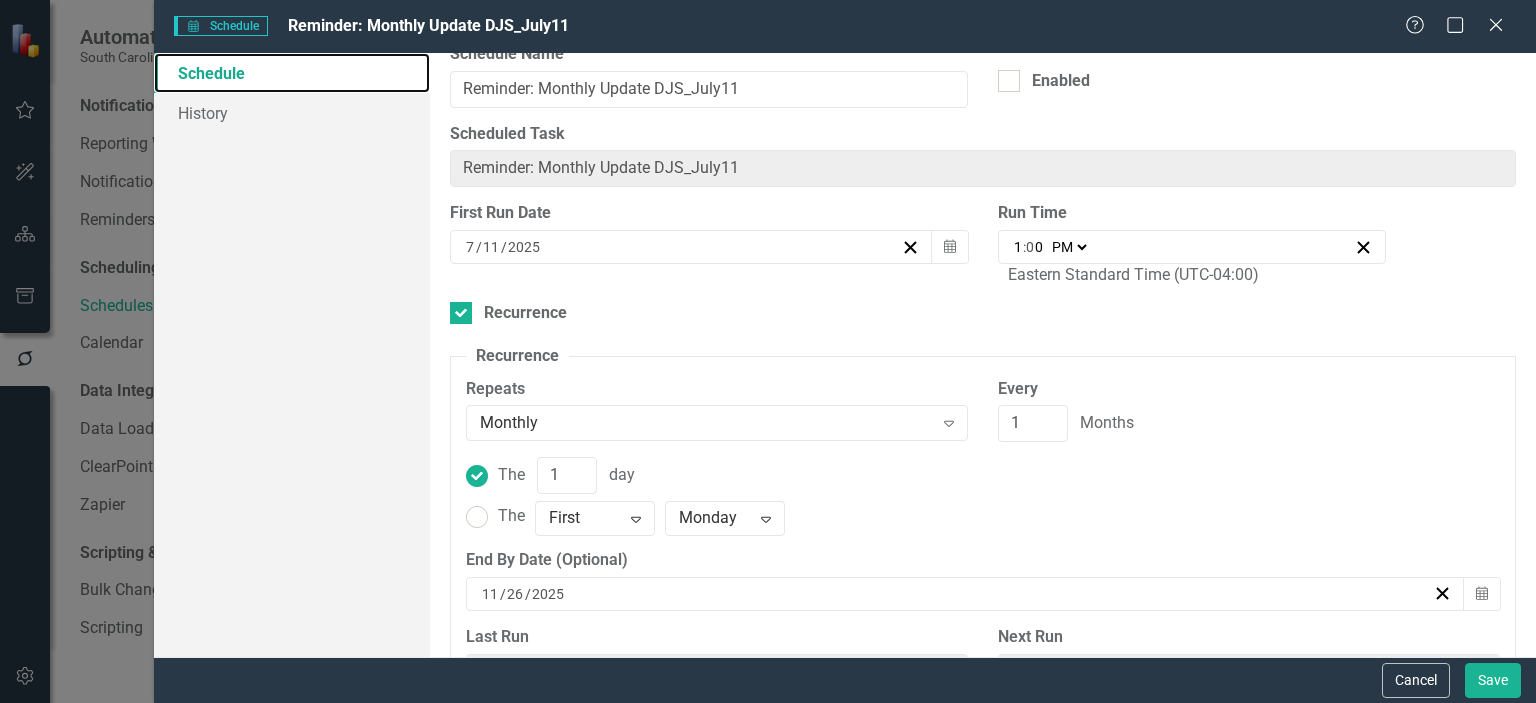 scroll, scrollTop: 0, scrollLeft: 0, axis: both 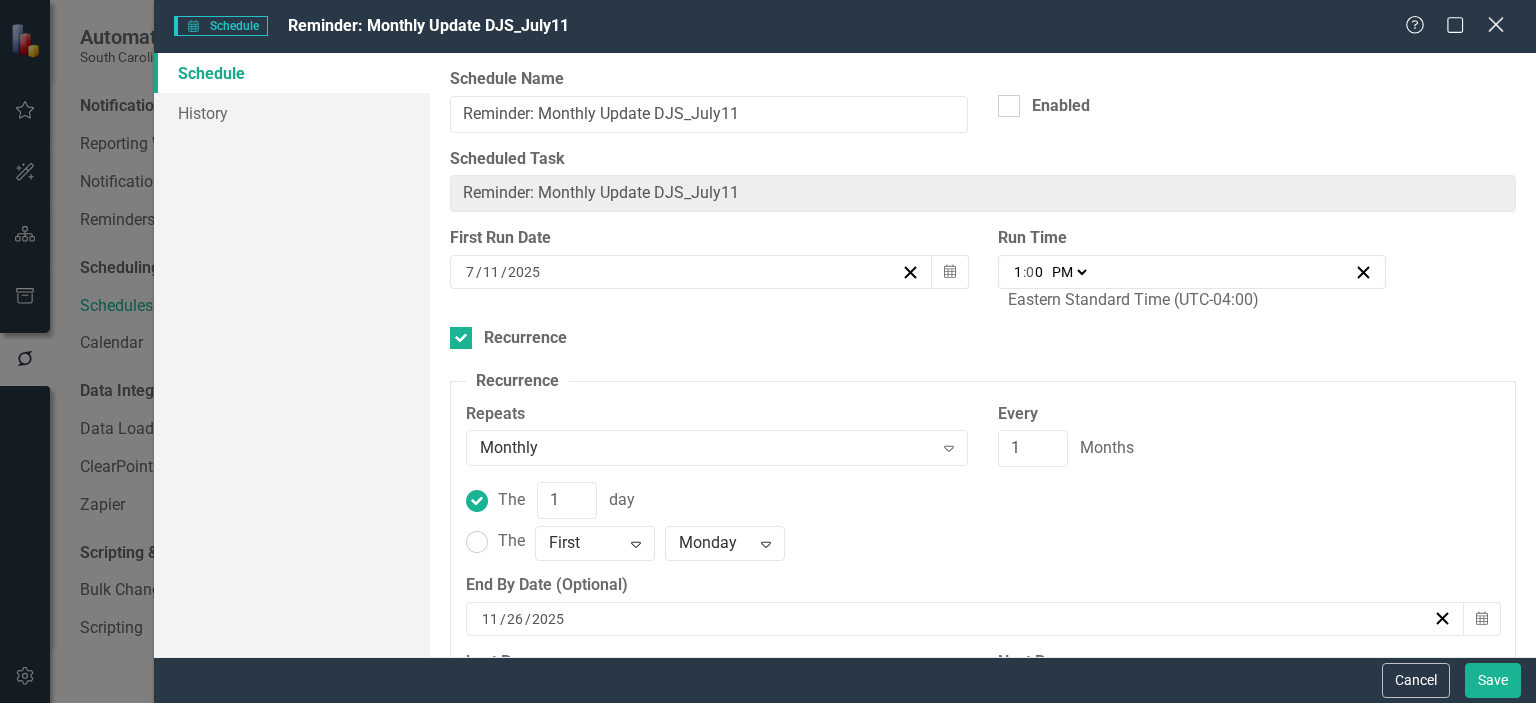 click 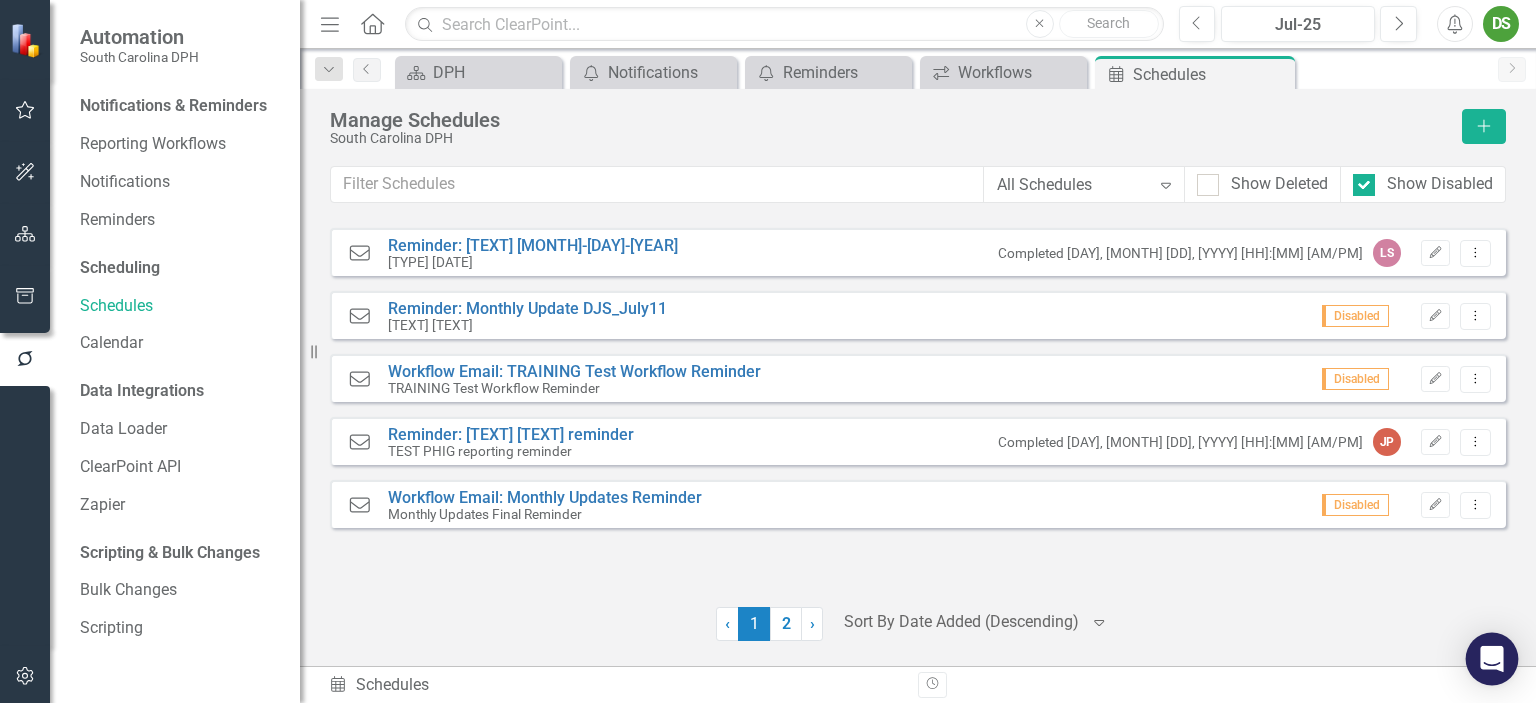 click 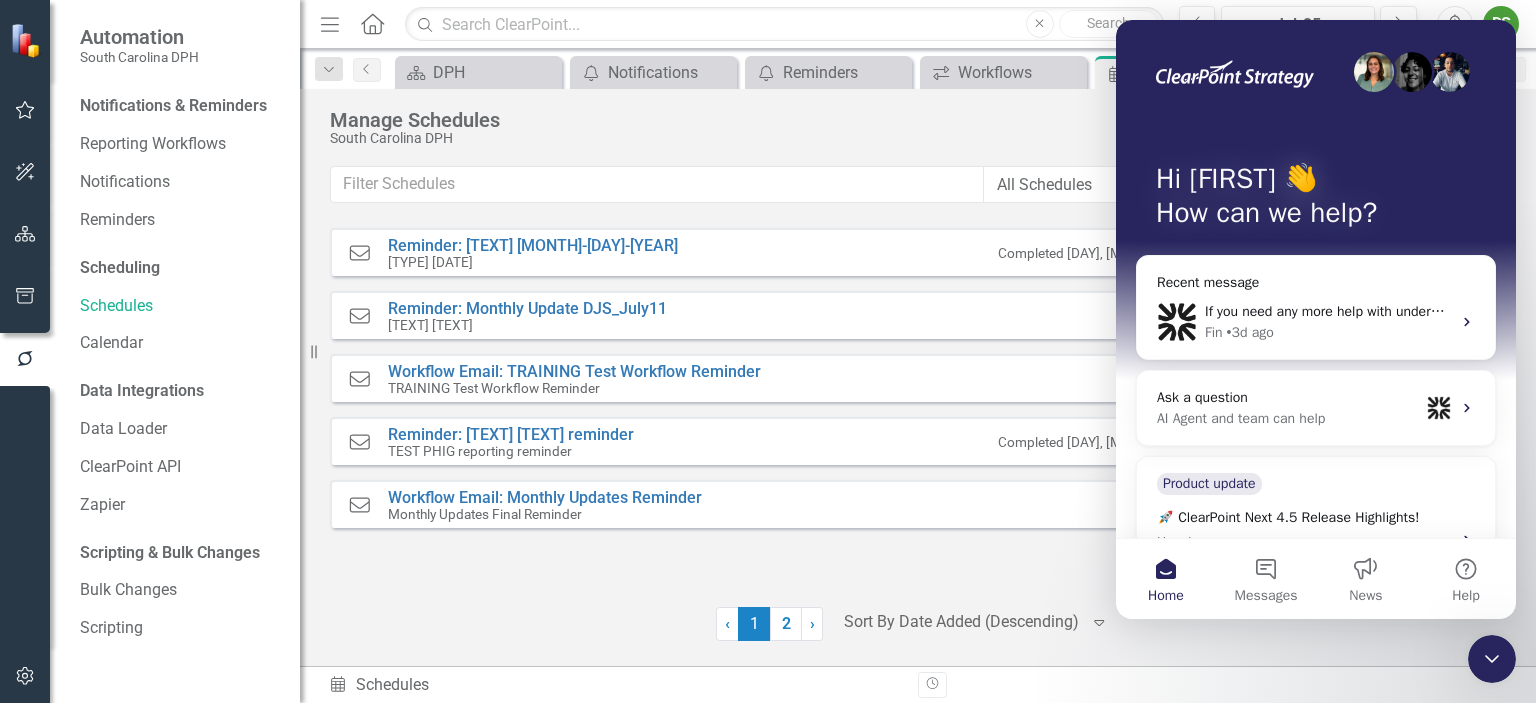 scroll, scrollTop: 0, scrollLeft: 0, axis: both 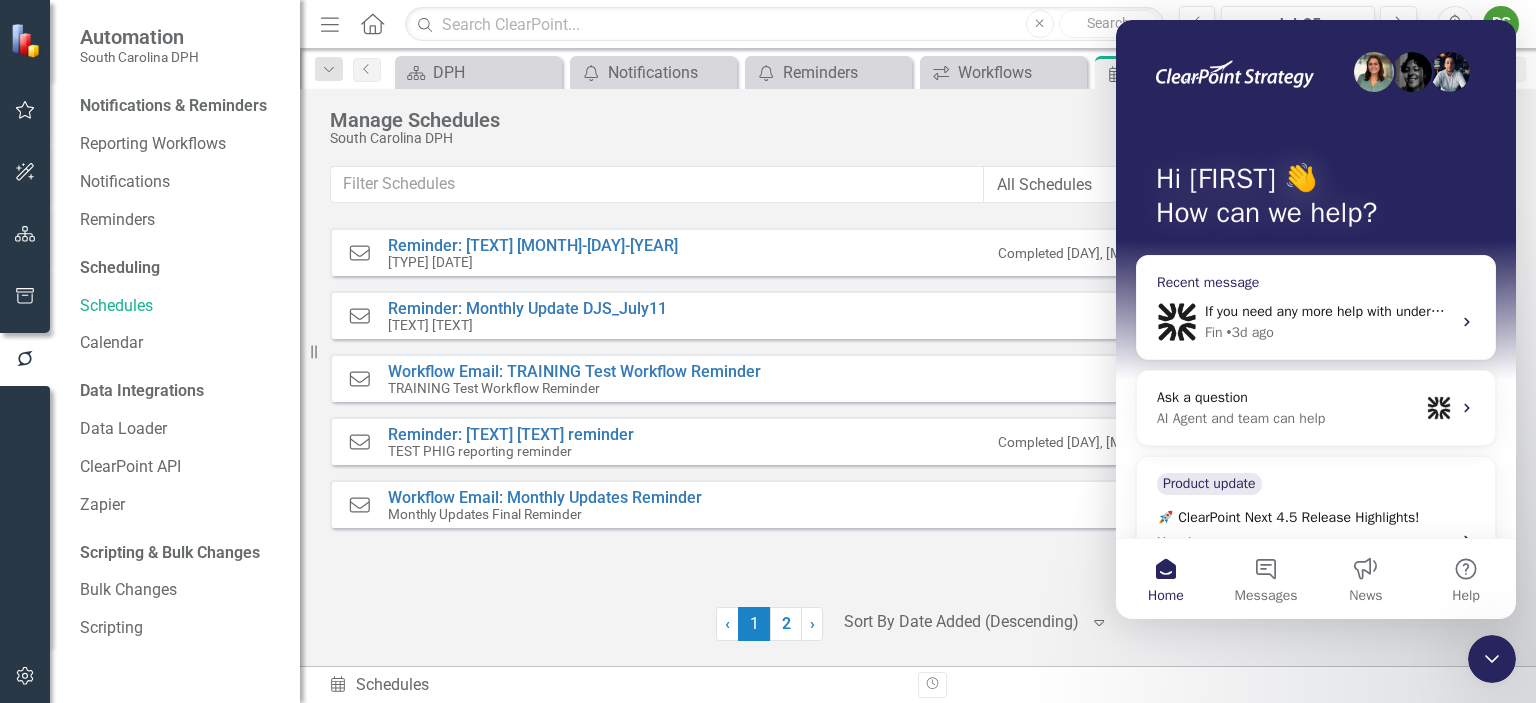 click on "If you need any more help with understanding permission levels or anything else, I’m here to assist. Would you like to provide more details about what you’re trying to accomplish?" at bounding box center [1328, 311] 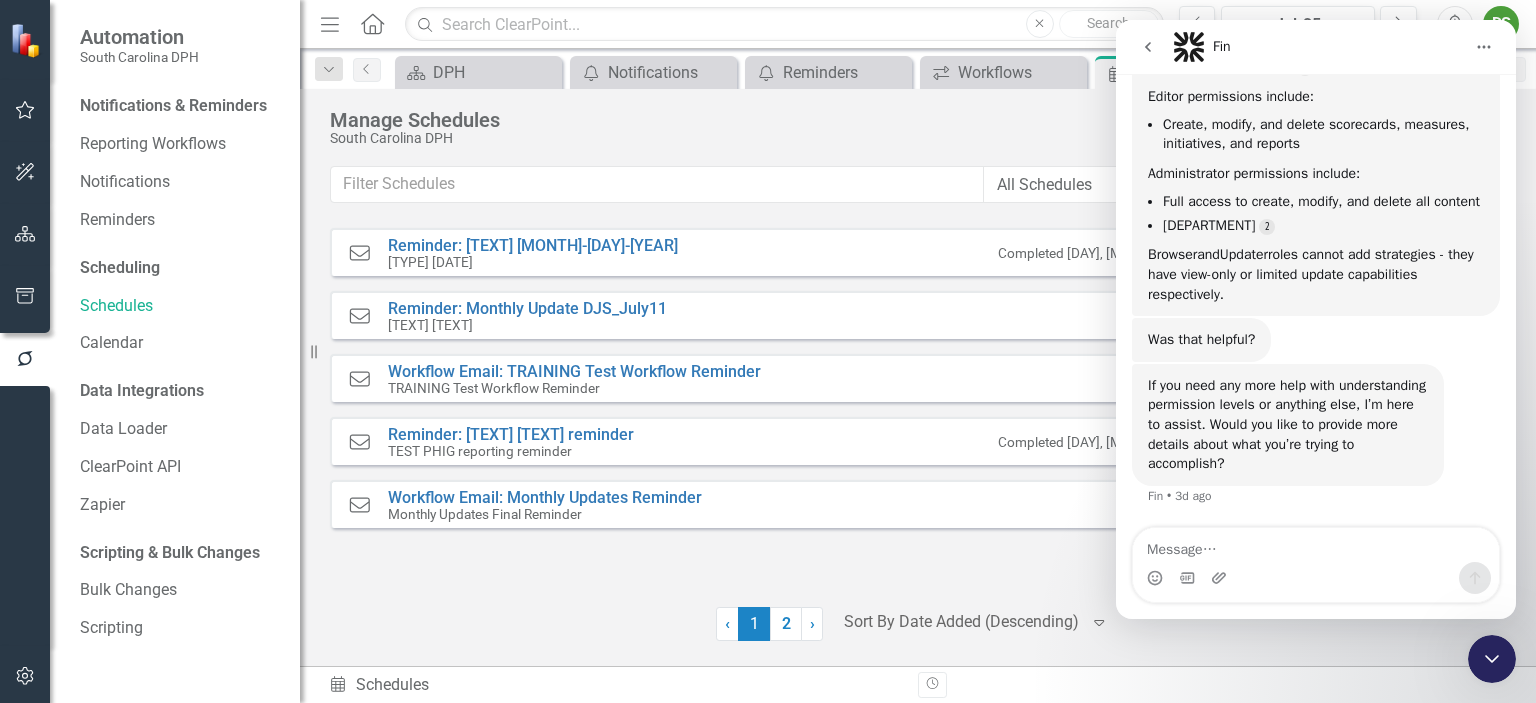 scroll, scrollTop: 313, scrollLeft: 0, axis: vertical 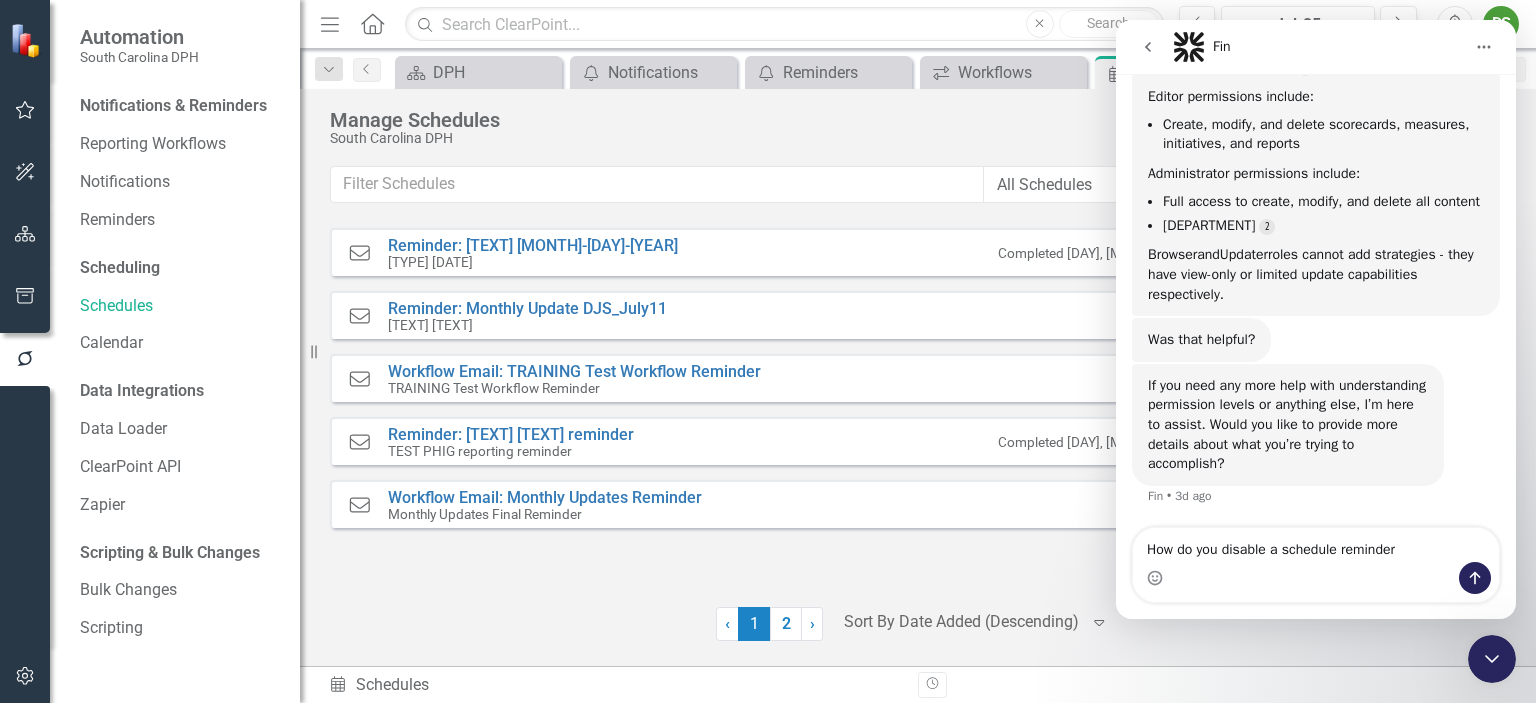 type on "How do you disable a schedule reminder?" 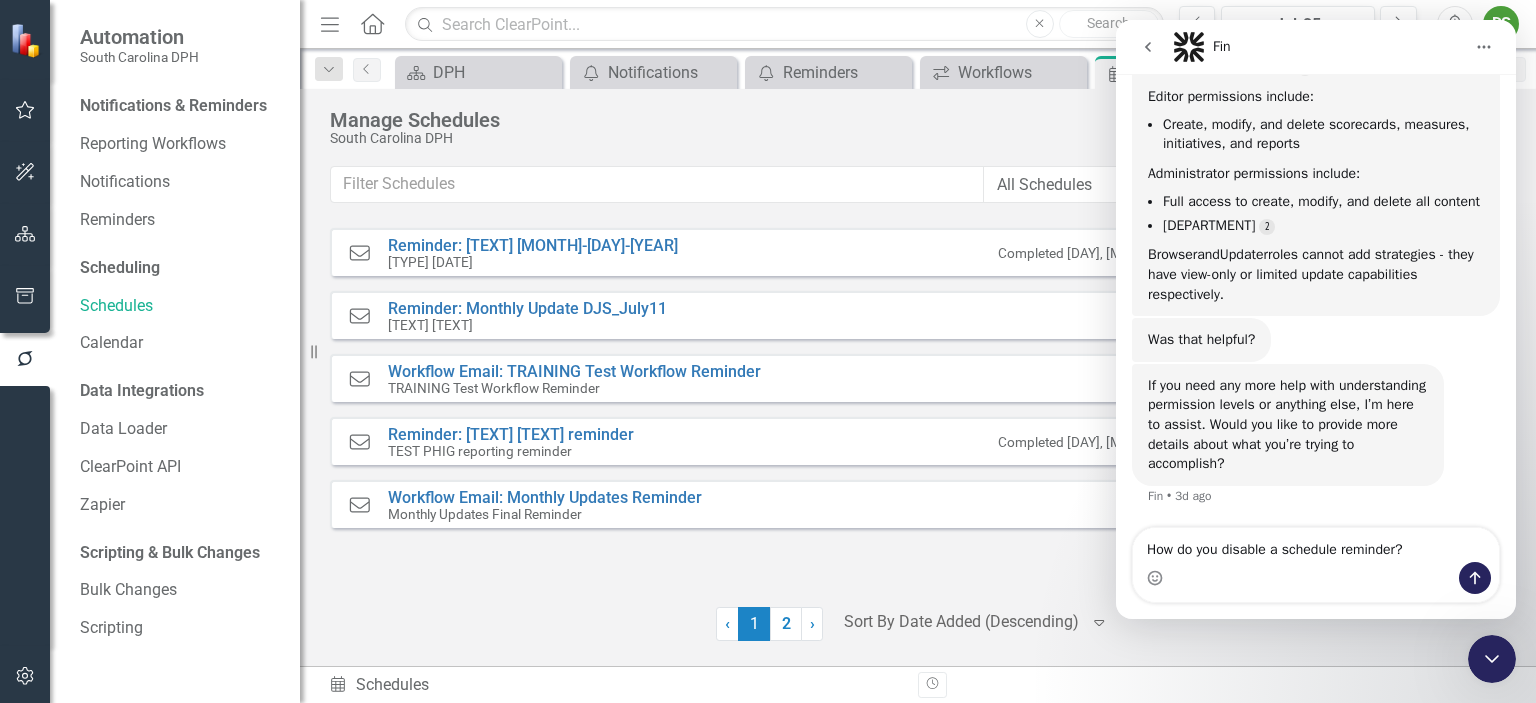 type 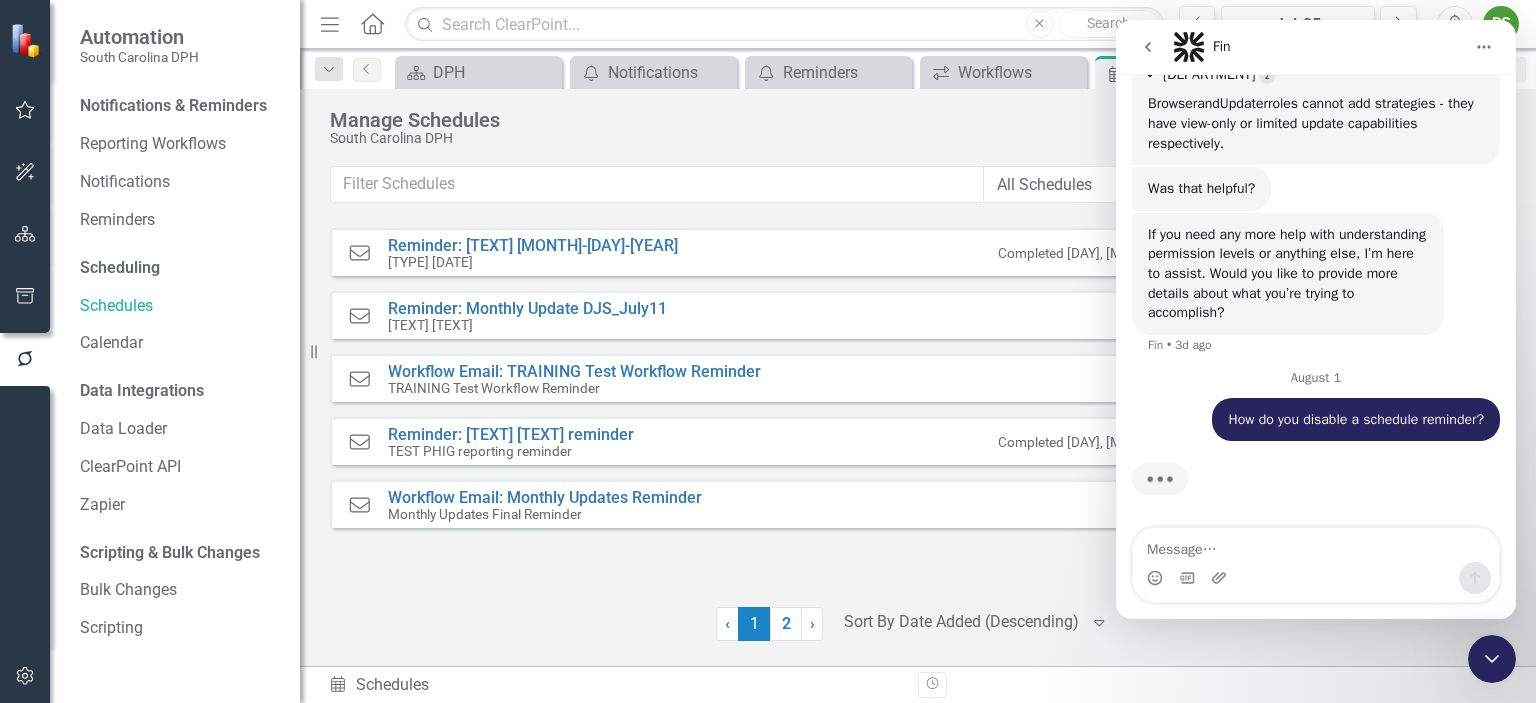 scroll, scrollTop: 470, scrollLeft: 0, axis: vertical 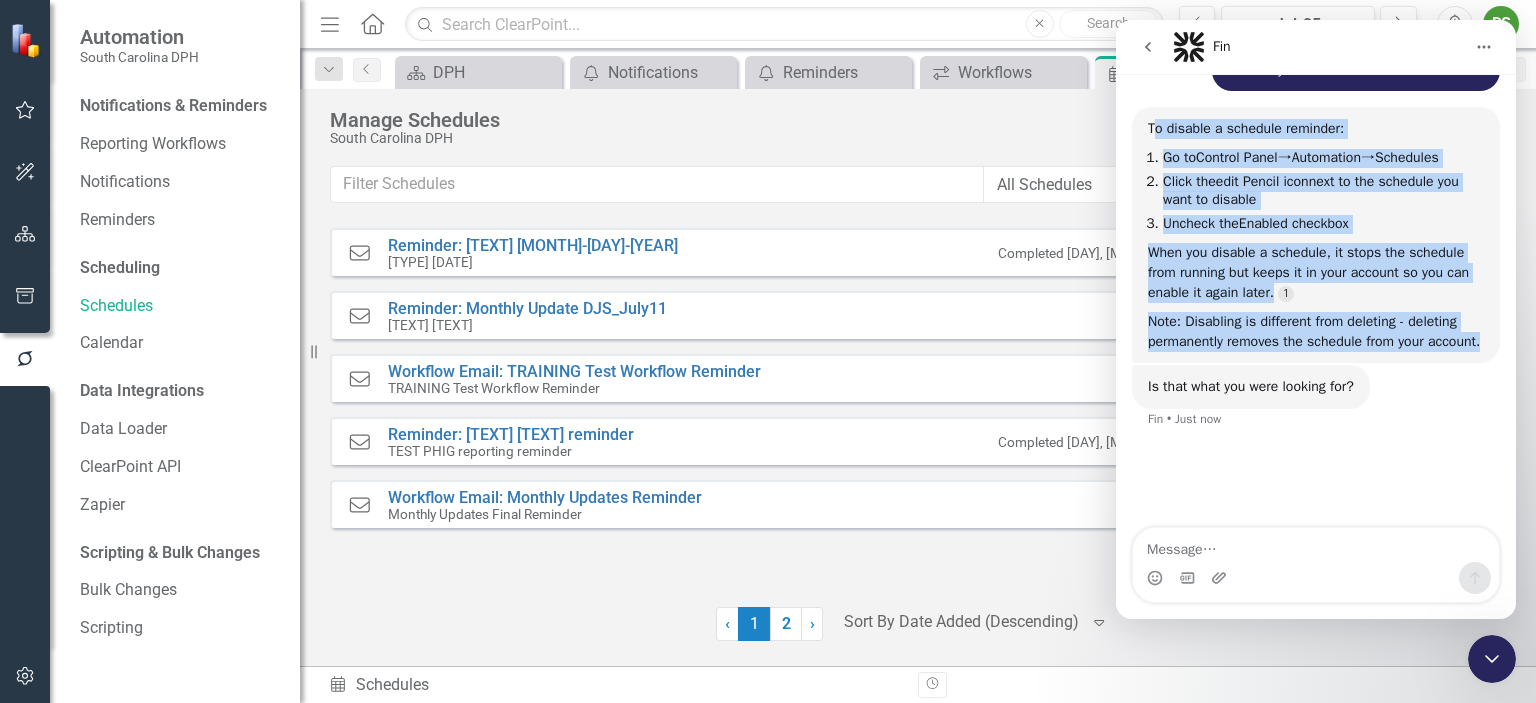 drag, startPoint x: 1152, startPoint y: 143, endPoint x: 1372, endPoint y: 391, distance: 331.51773 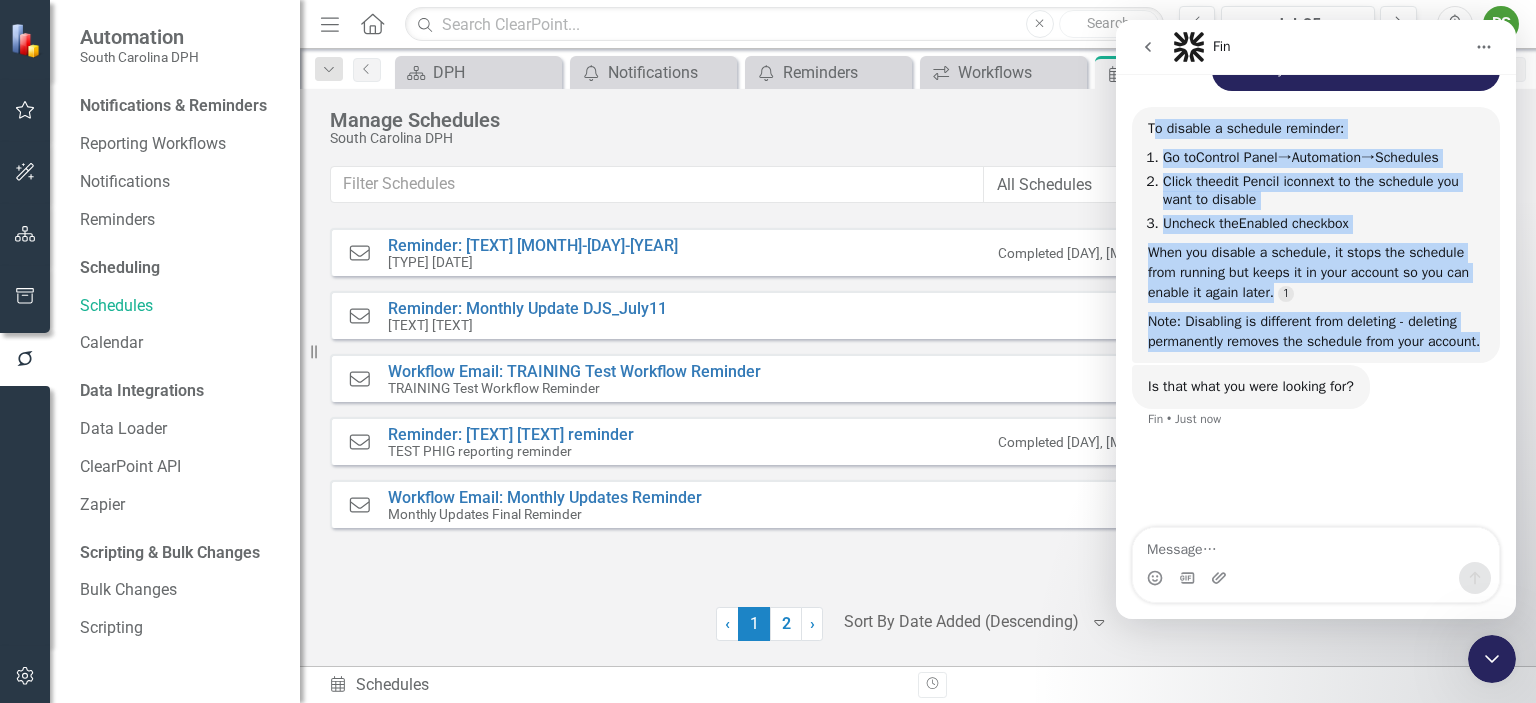click on "To disable a schedule reminder: Go to Control Panel → Automation → Schedules Click the edit Pencil icon next to the schedule you want to disable Uncheck the Enabled checkbox When you disable a schedule, it stops the schedule from running but keeps it in your account so you can enable it again later. Note: Disabling is different from deleting - deleting permanently removes the schedule from your account. Fin • AI Agent • Just now" at bounding box center [1316, 235] 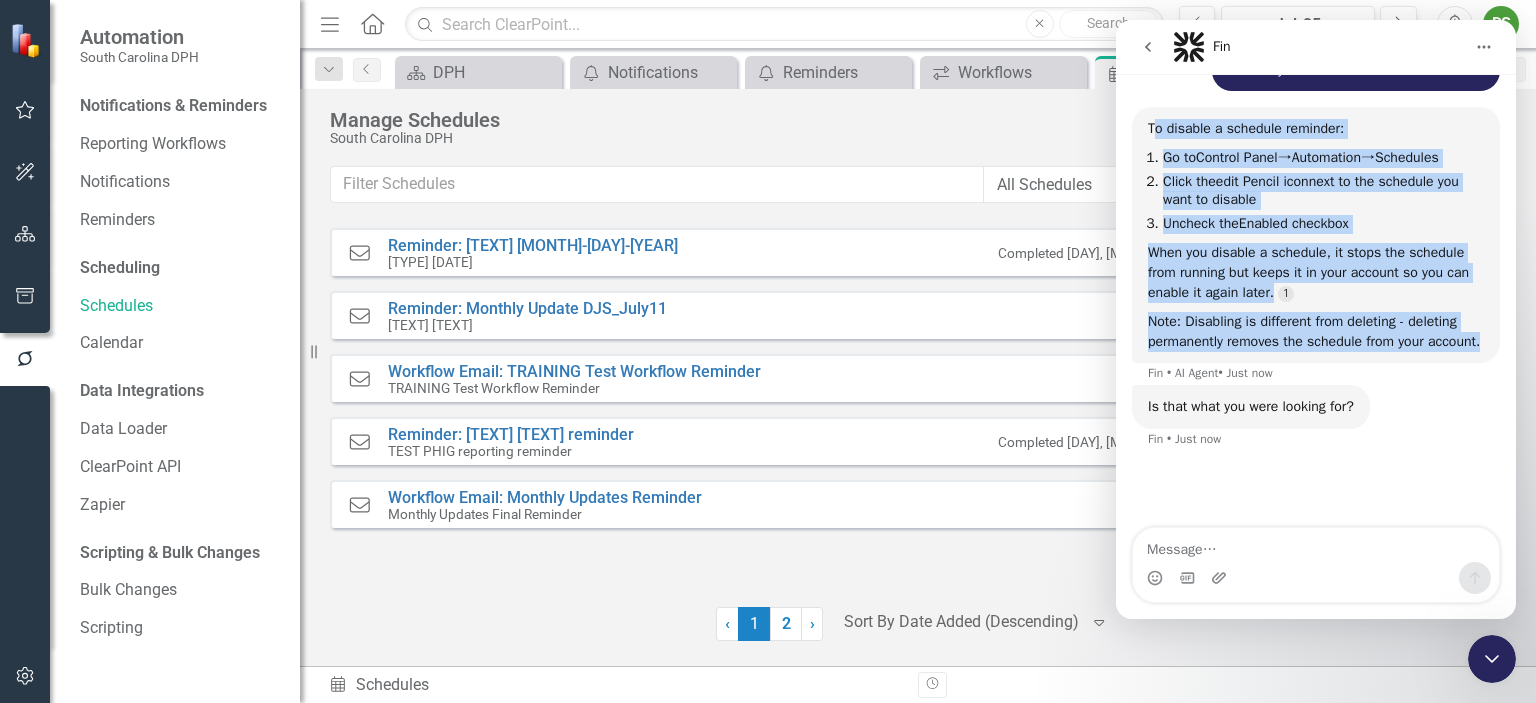 copy on "To disable a schedule reminder: Go to Control Panel → Automation → Schedules Click the edit Pencil icon next to the schedule you want to disable Uncheck the Enabled checkbox When you disable a schedule, it stops the schedule from running but keeps it in your account so you can enable it again later. Note: Disabling is different from deleting - deleting permanently removes the schedule from your account." 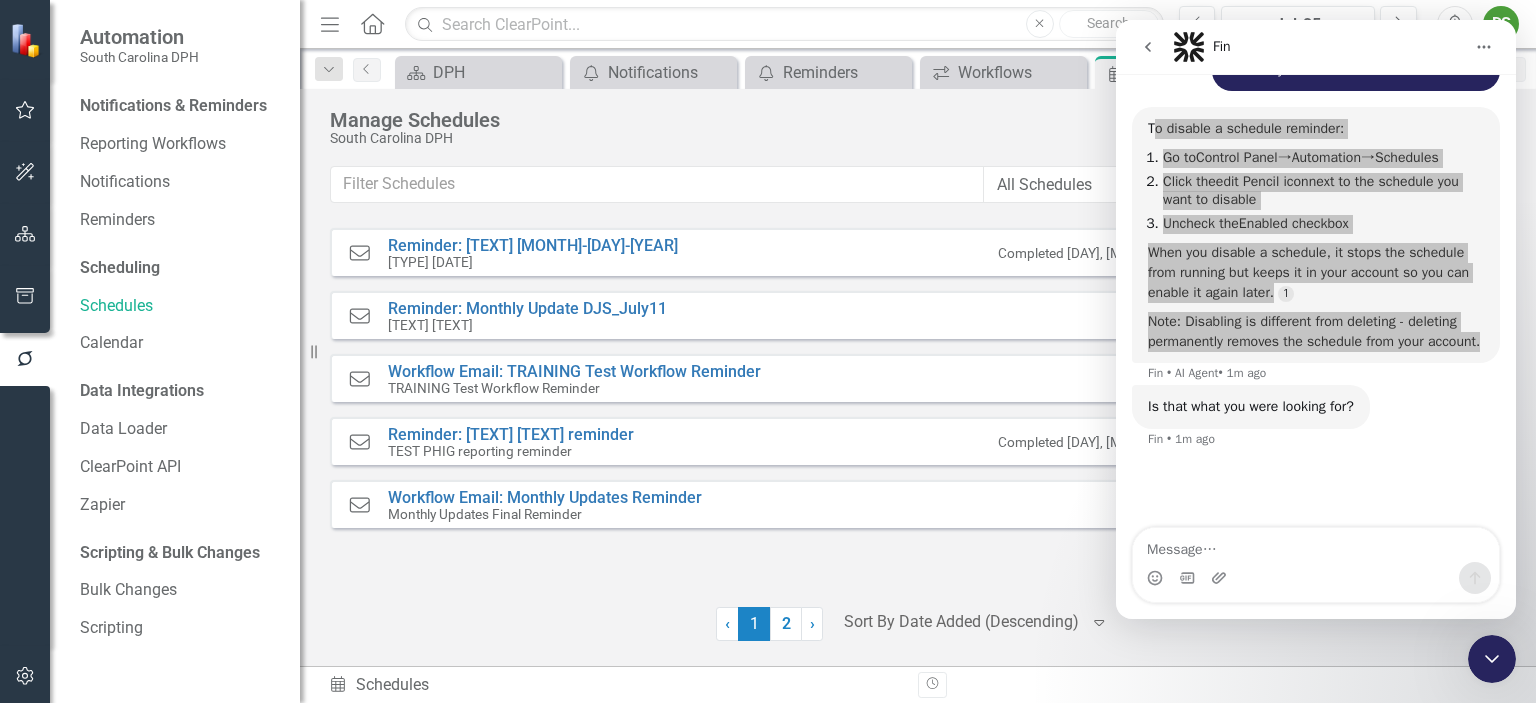 click 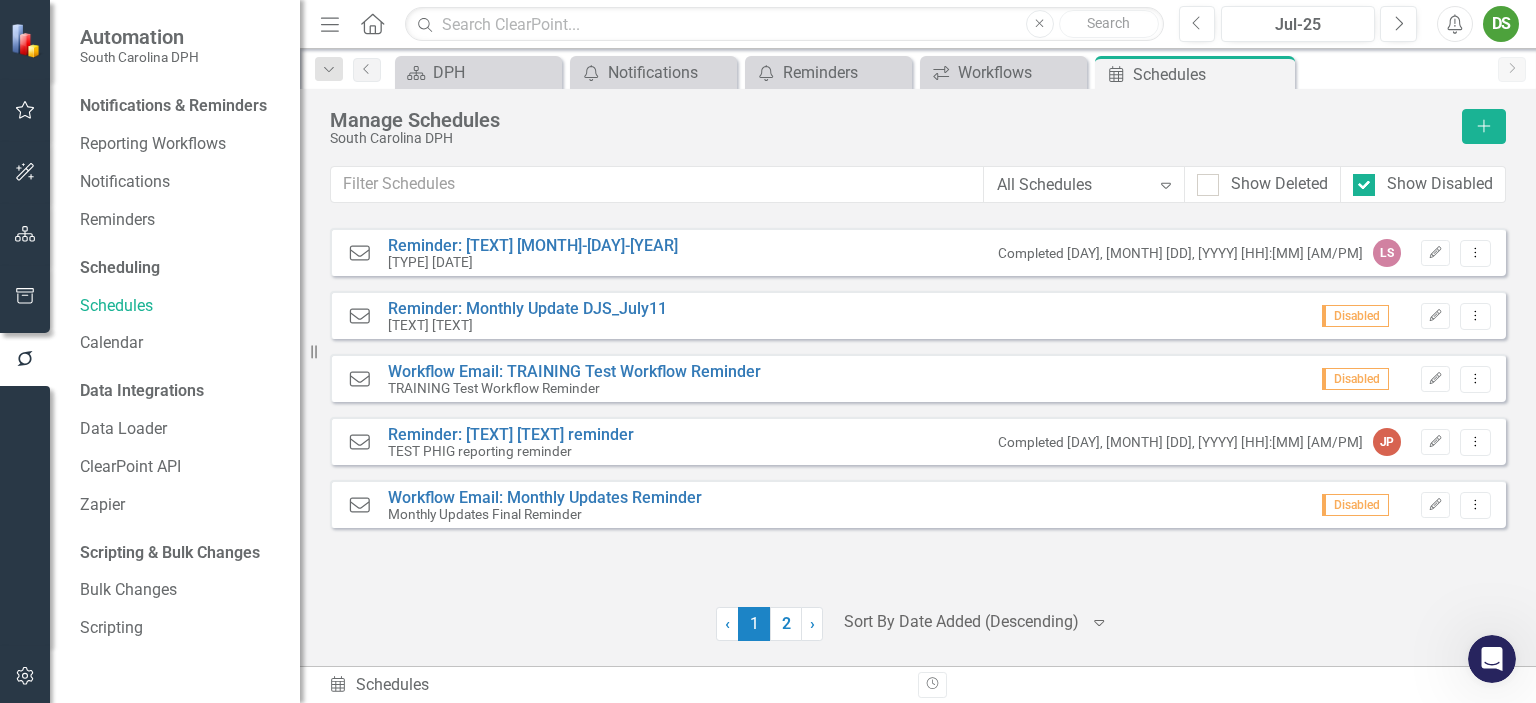 scroll, scrollTop: 0, scrollLeft: 0, axis: both 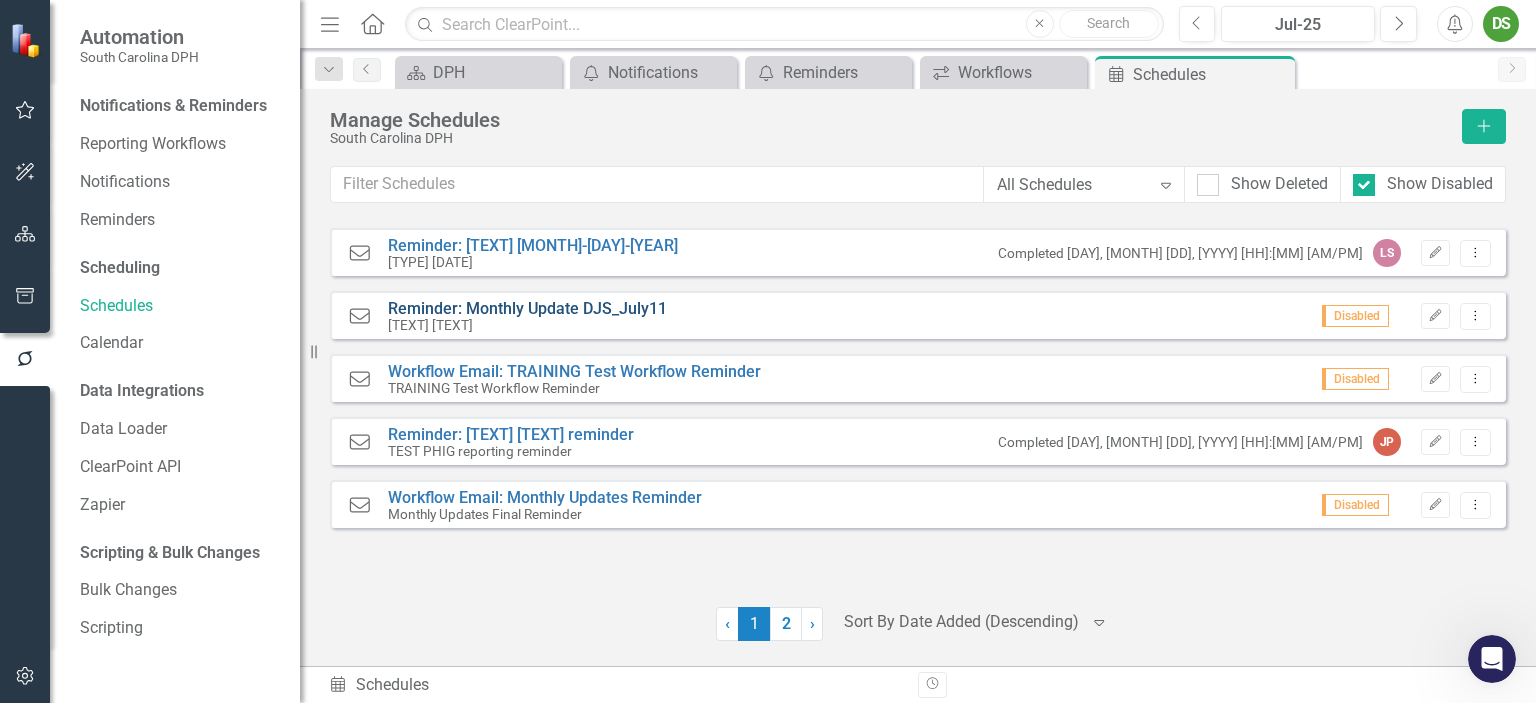 click on "Reminder: Monthly Update DJS_July11" at bounding box center (527, 308) 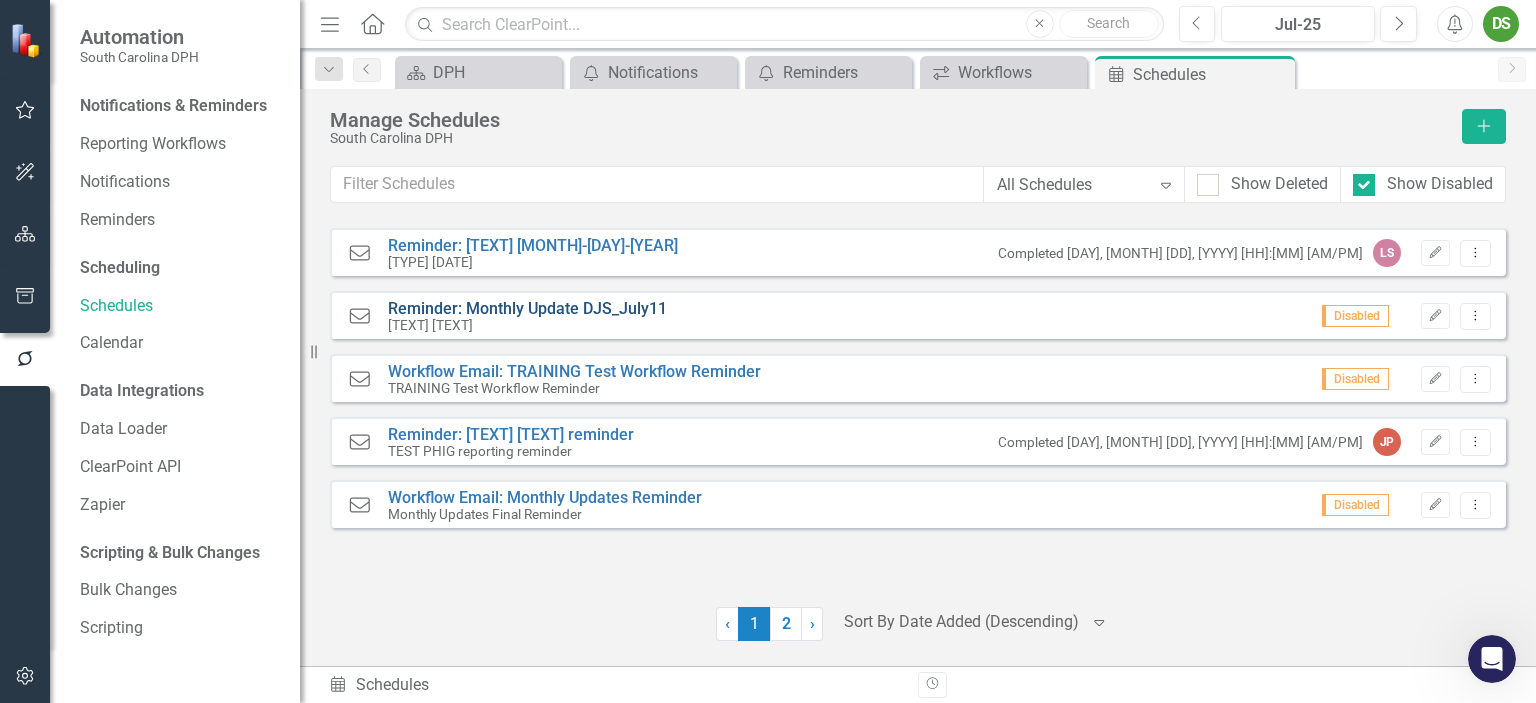 select on "pm" 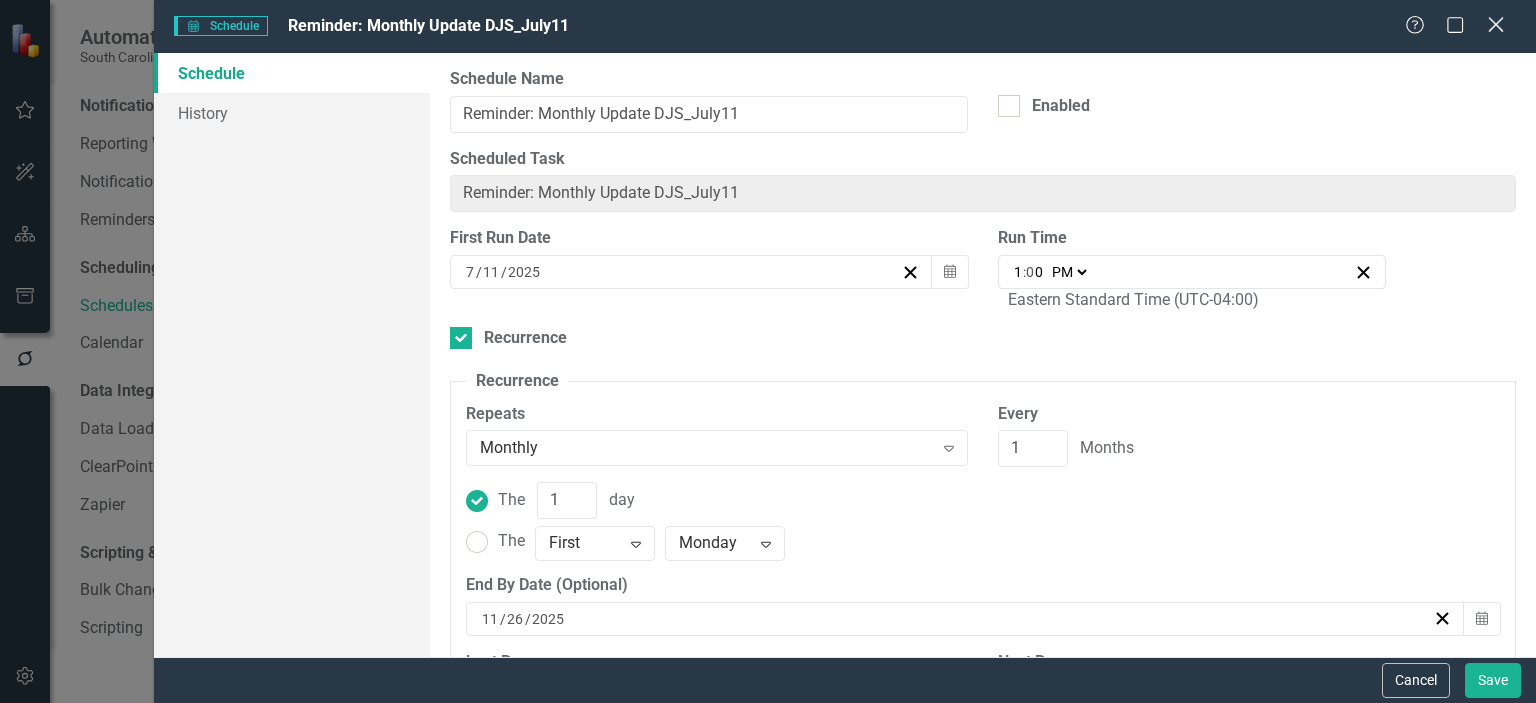 click 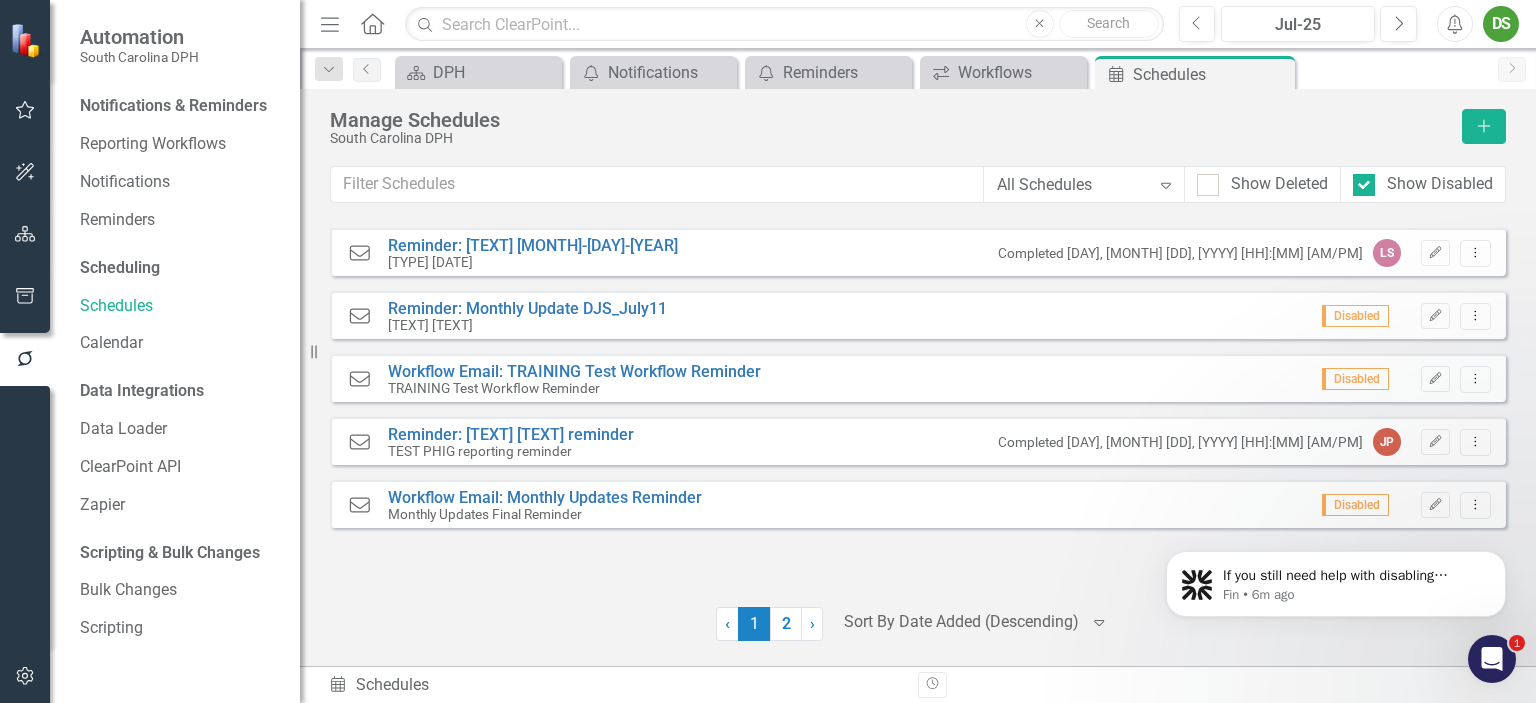 scroll, scrollTop: 0, scrollLeft: 0, axis: both 